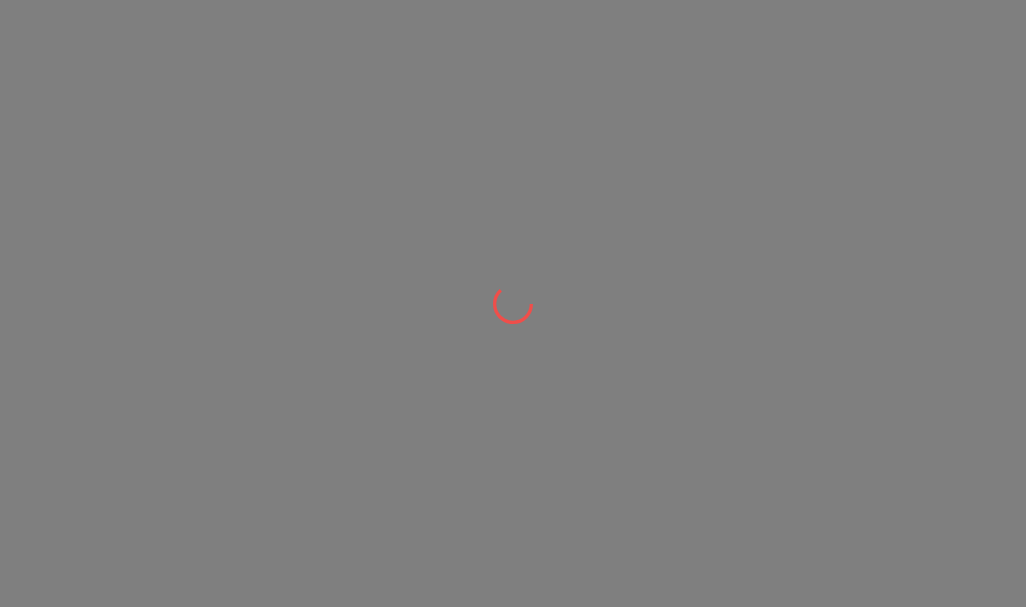 scroll, scrollTop: 0, scrollLeft: 0, axis: both 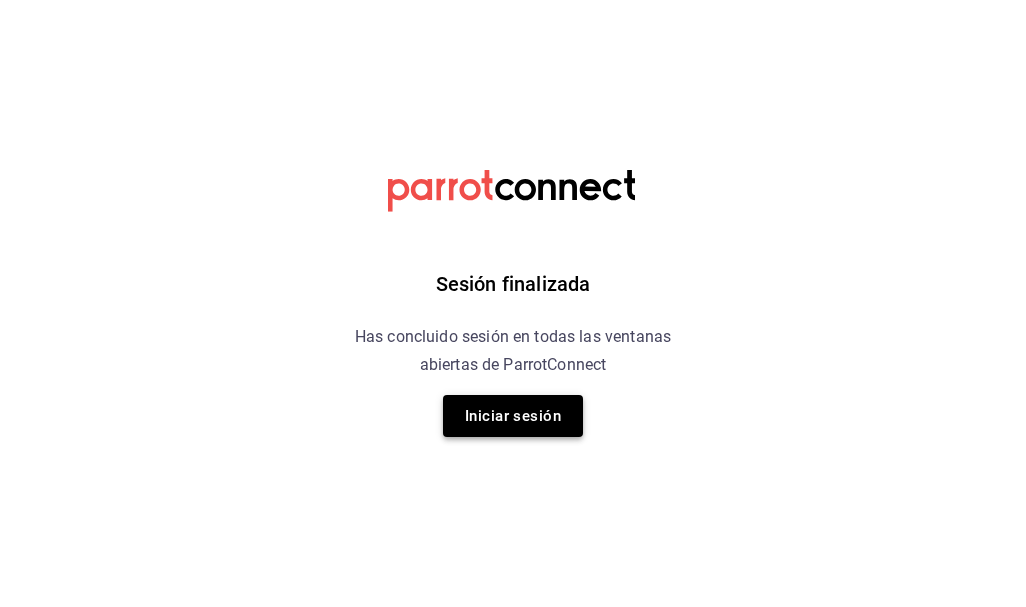 click on "Iniciar sesión" at bounding box center [513, 416] 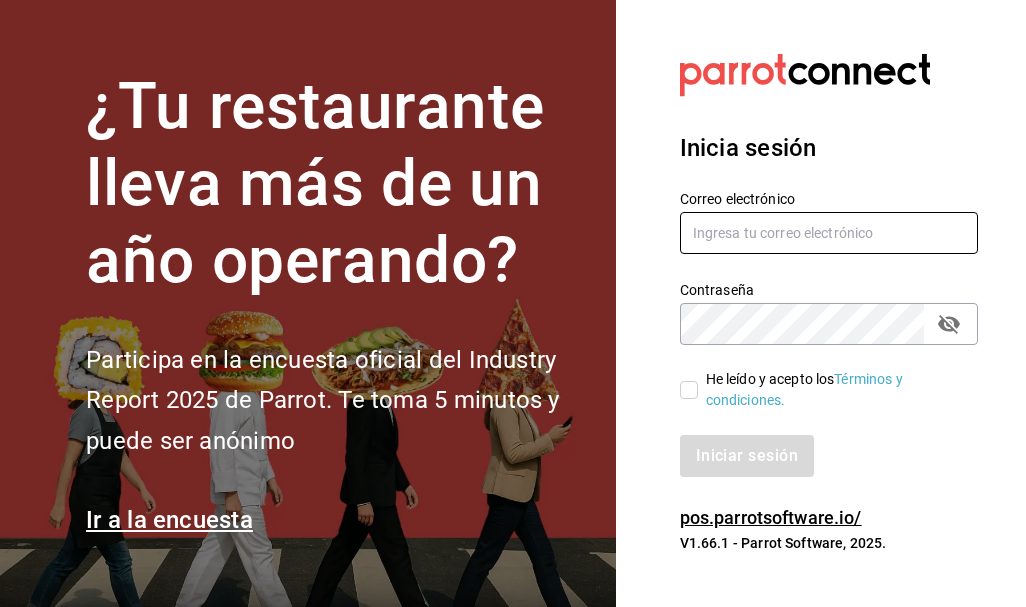 click at bounding box center (829, 233) 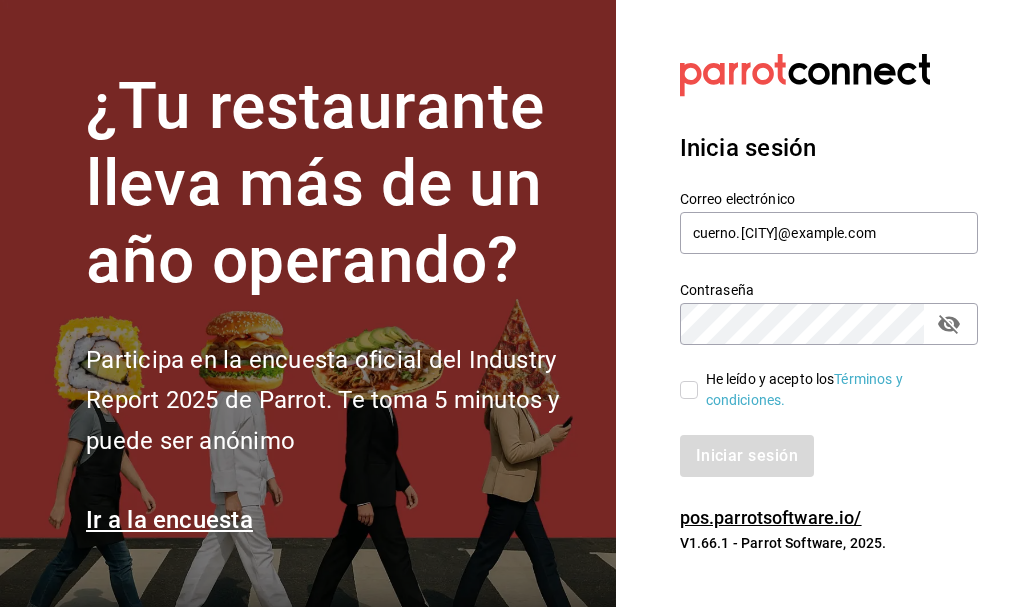 click on "He leído y acepto los  Términos y condiciones." at bounding box center (689, 390) 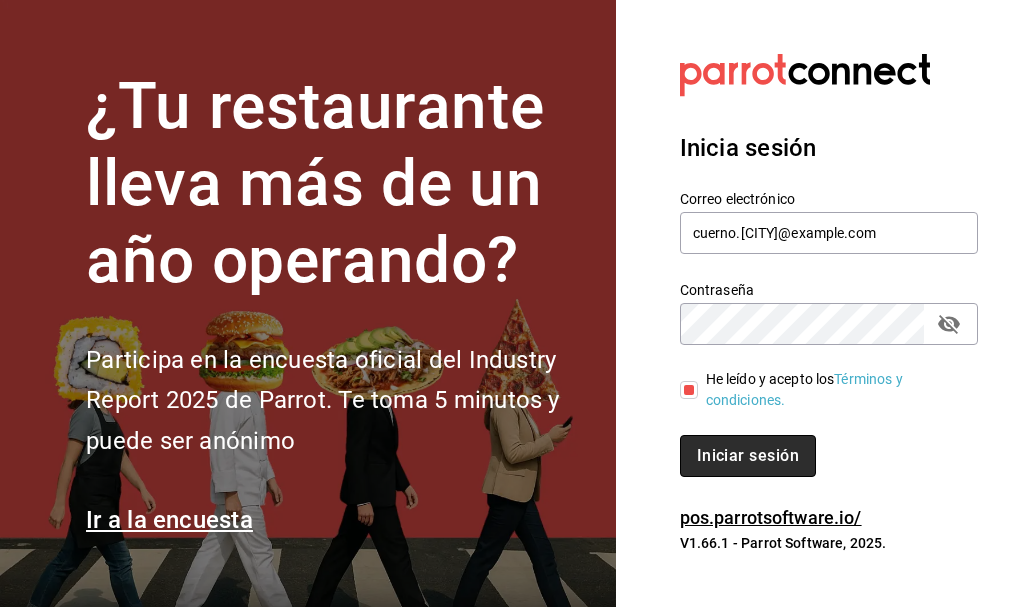 click on "Iniciar sesión" at bounding box center [748, 456] 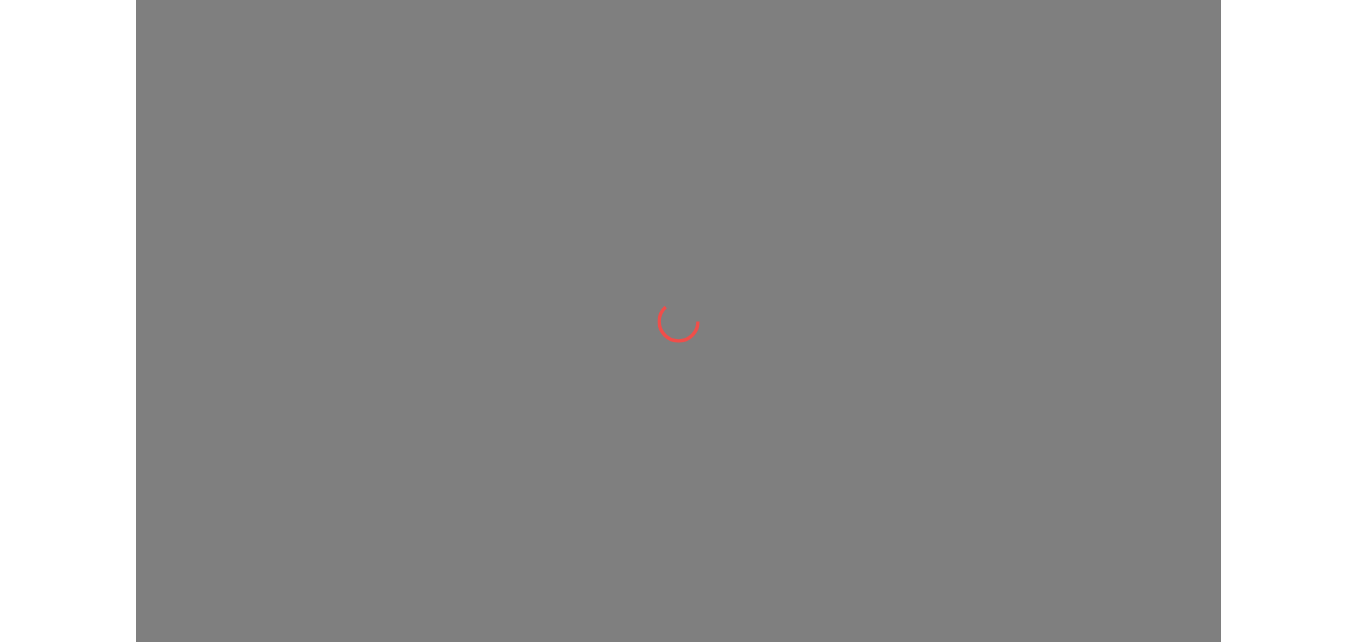scroll, scrollTop: 0, scrollLeft: 0, axis: both 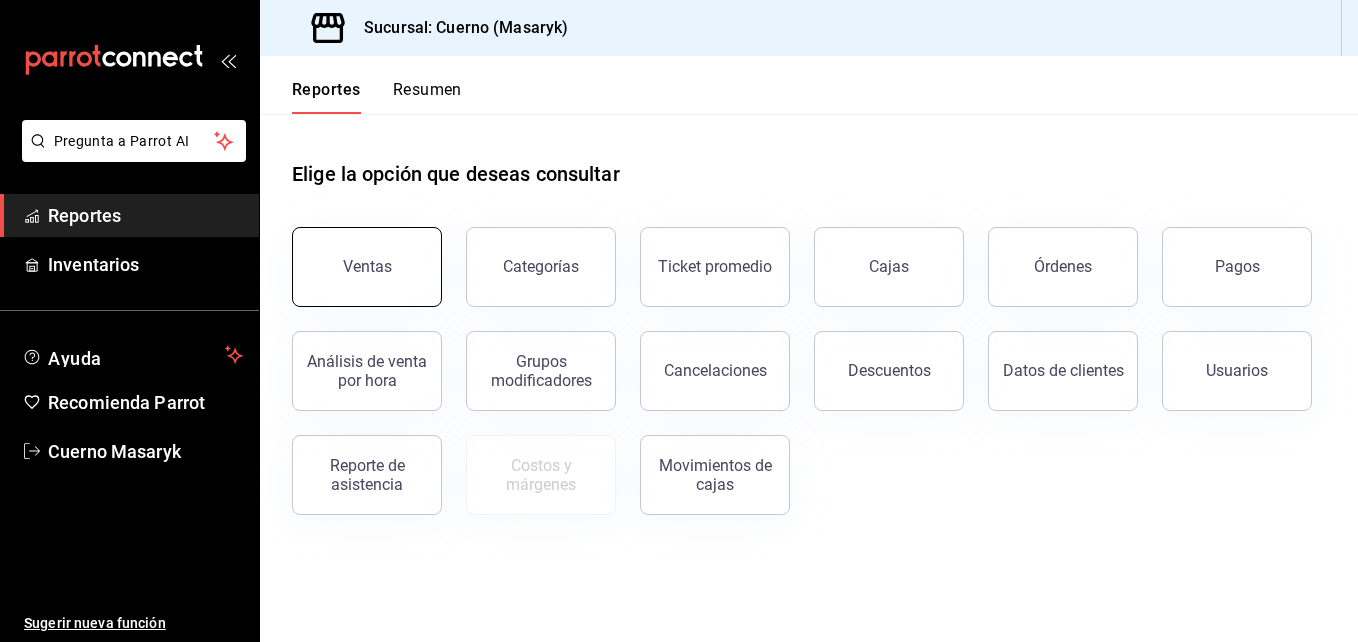click on "Ventas" at bounding box center [367, 267] 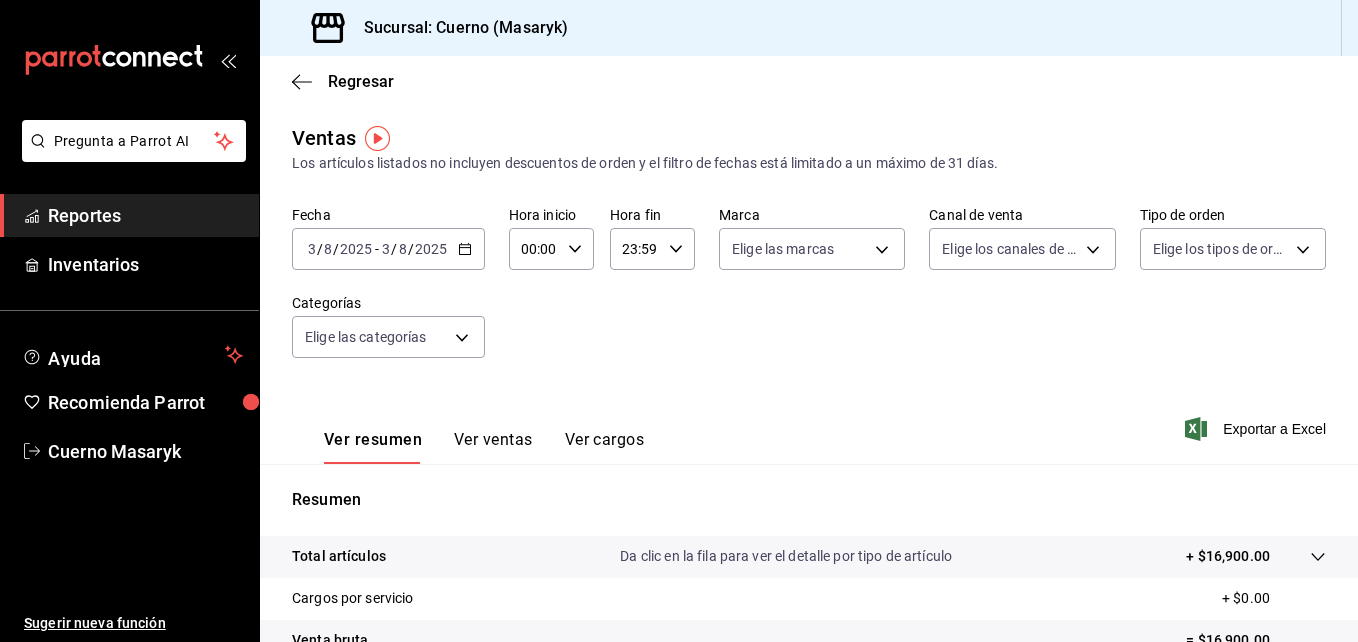 click 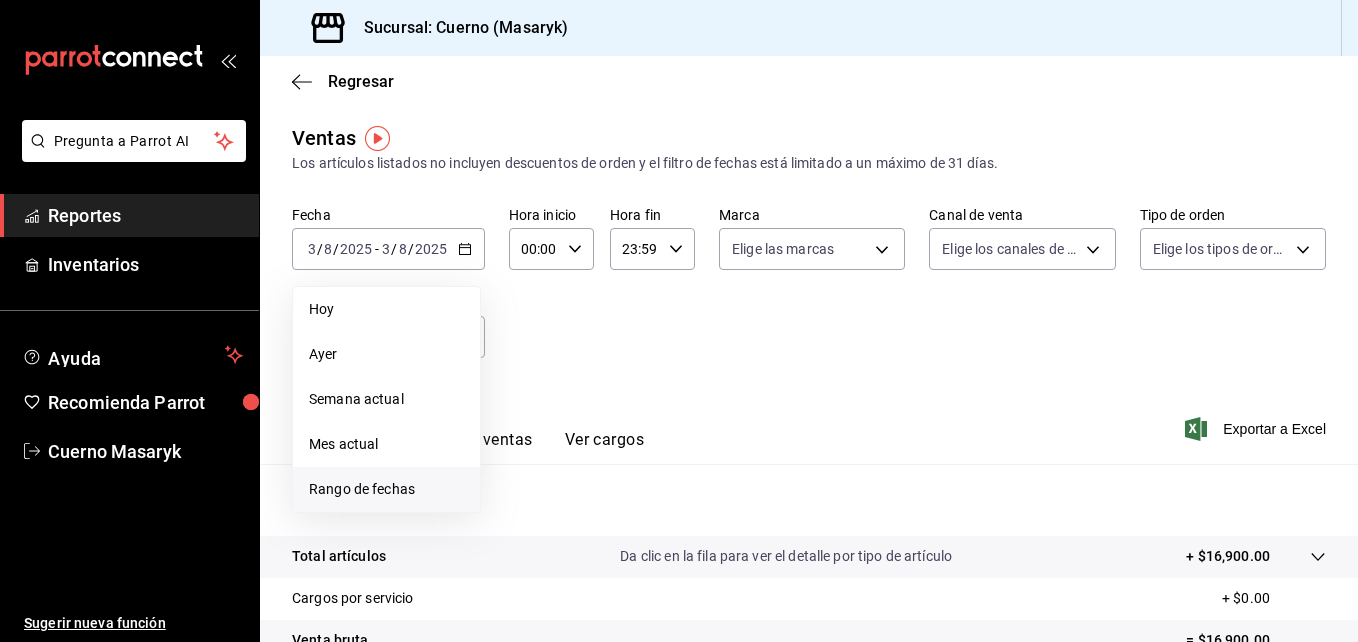 click on "Rango de fechas" at bounding box center (386, 489) 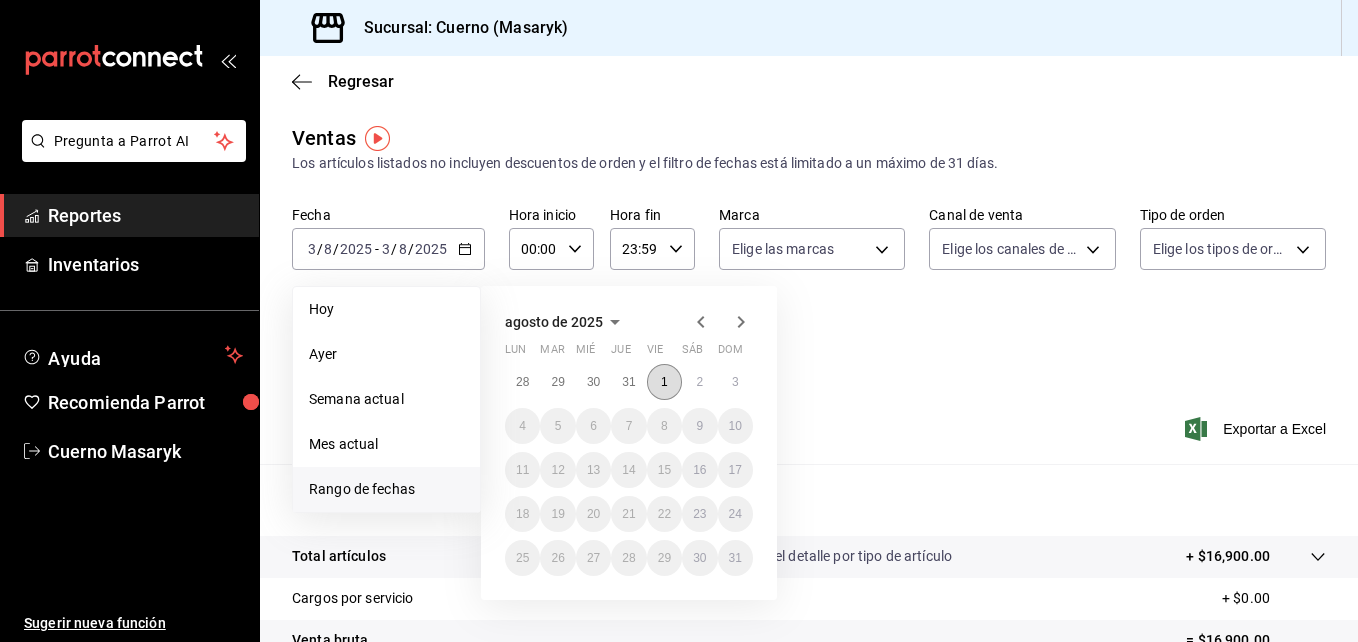 click on "1" at bounding box center [664, 382] 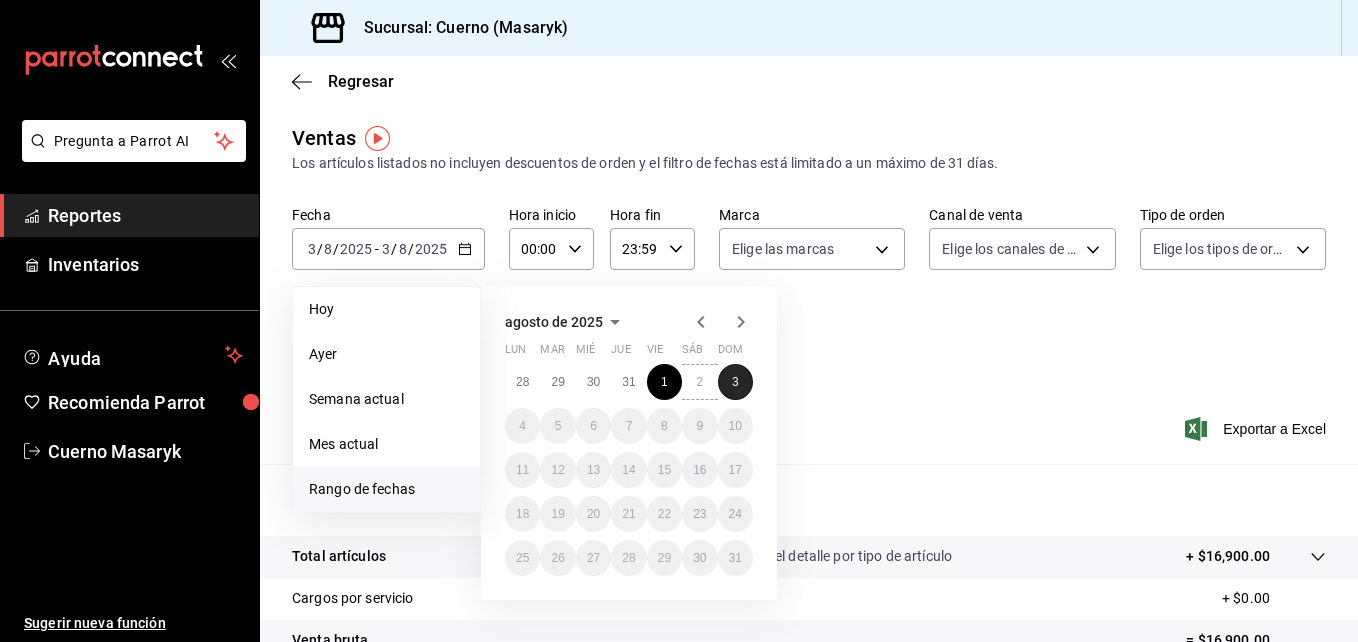 click on "3" at bounding box center [735, 382] 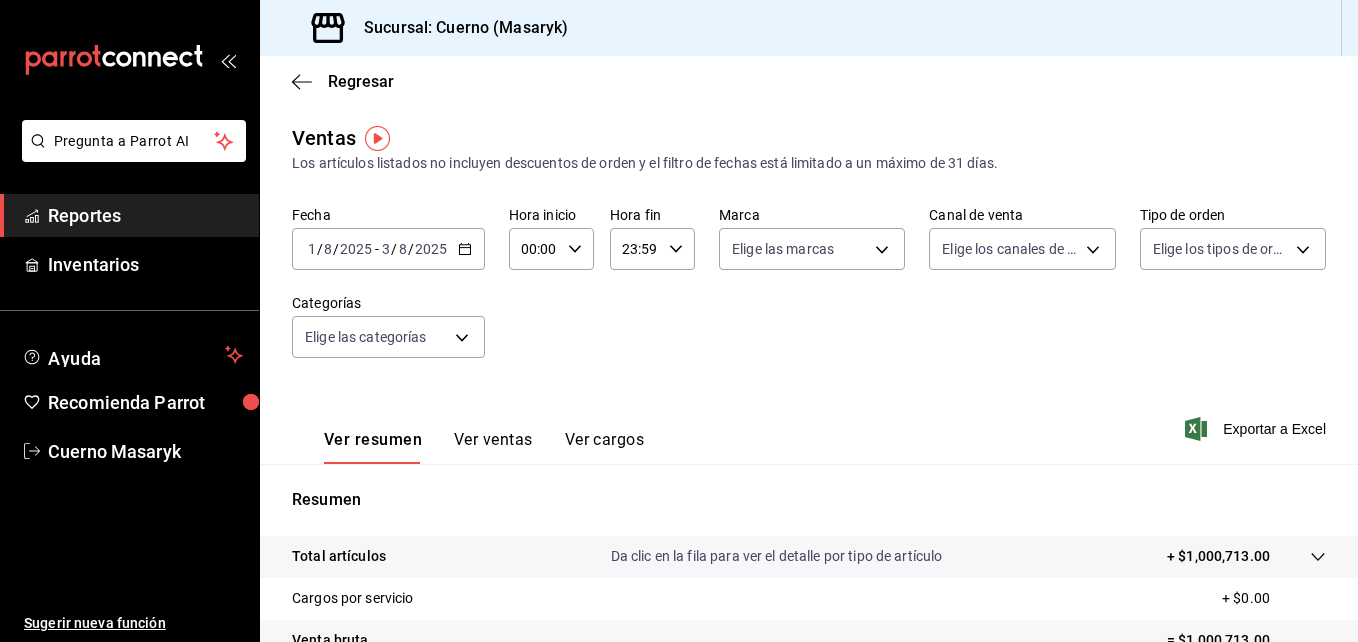 click on "00:00 Hora inicio" at bounding box center (551, 249) 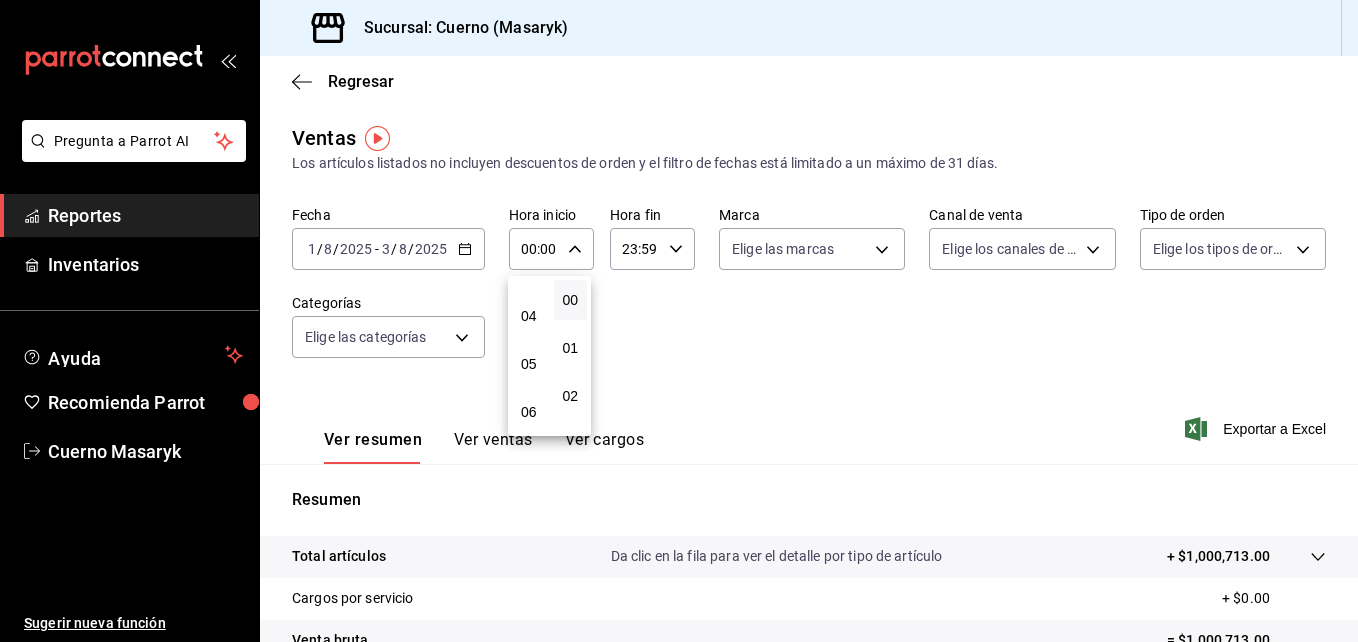 scroll, scrollTop: 177, scrollLeft: 0, axis: vertical 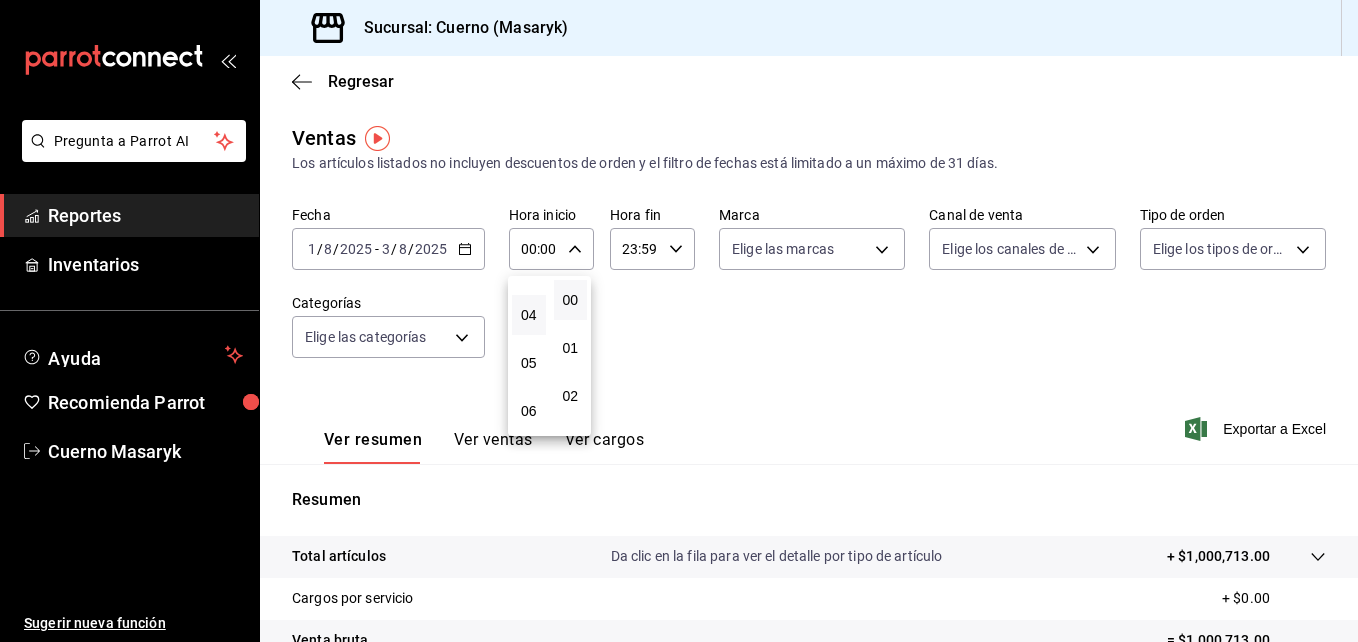 click on "04" at bounding box center (529, 315) 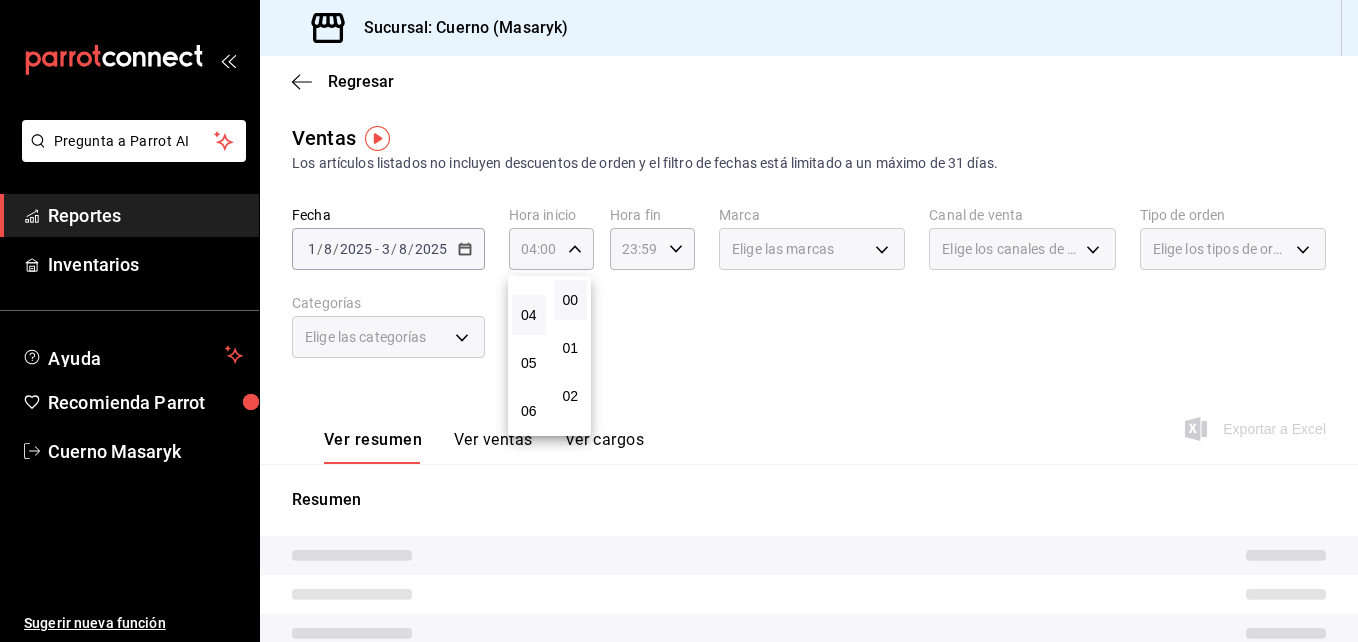 click at bounding box center (679, 321) 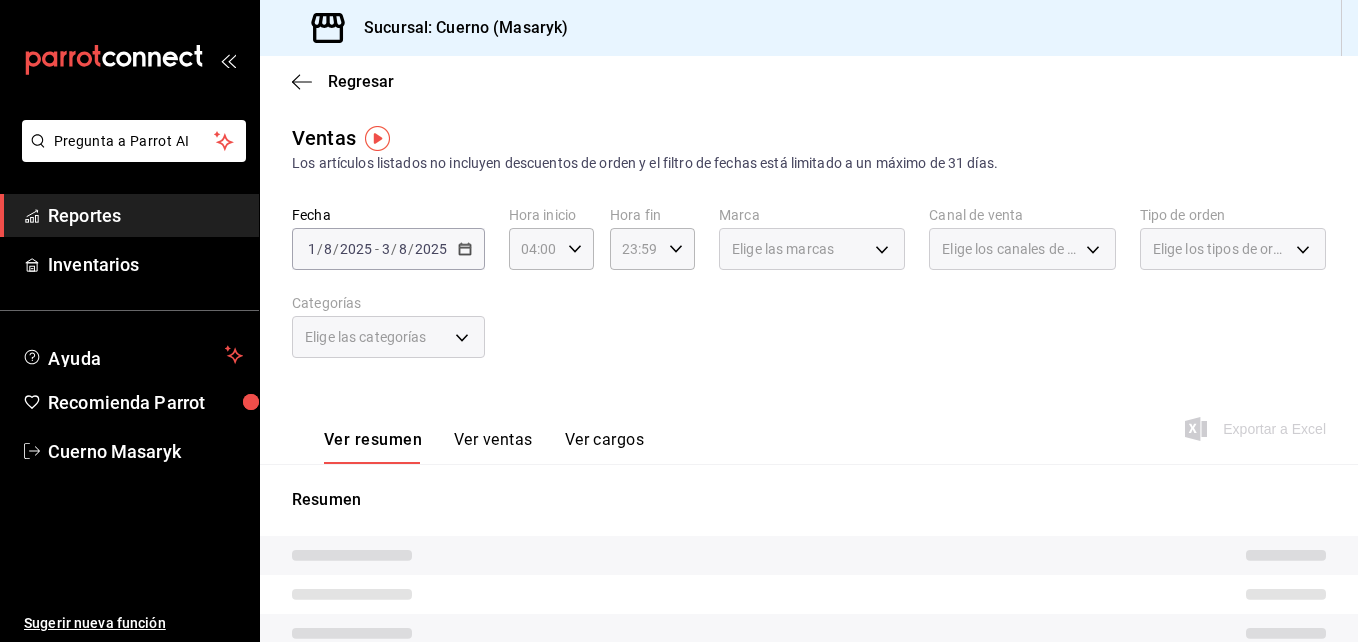 click on "23:59 Hora fin" at bounding box center (652, 249) 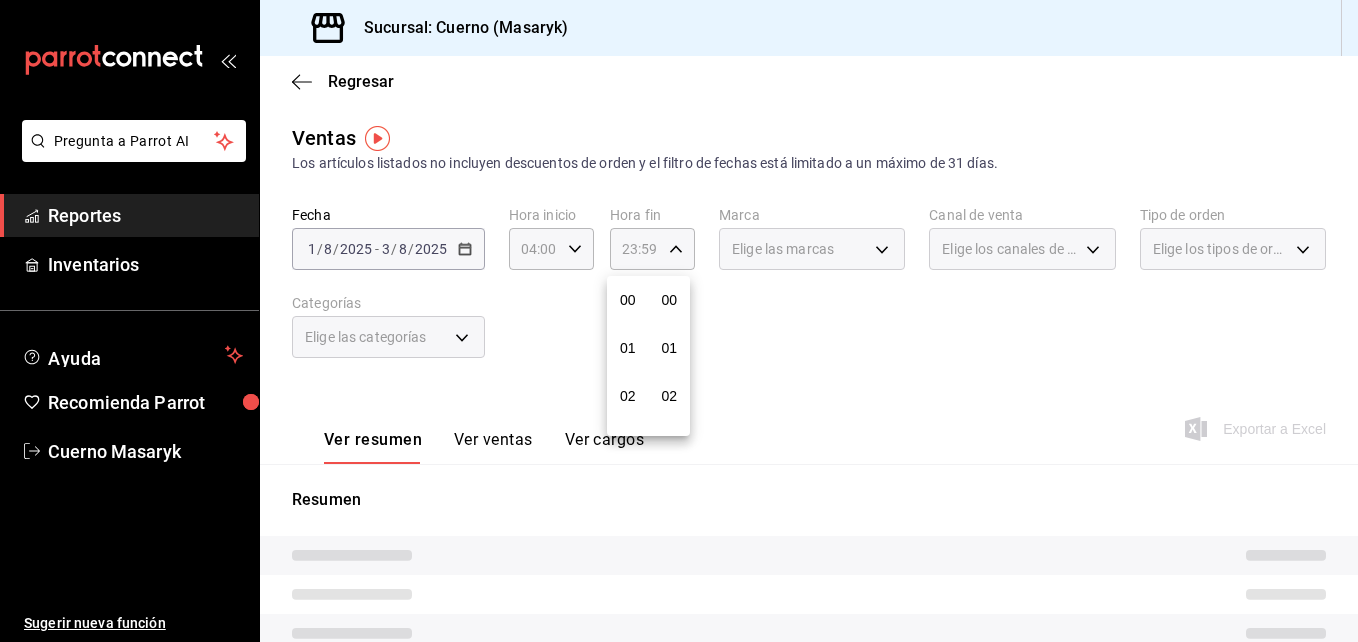 scroll, scrollTop: 992, scrollLeft: 0, axis: vertical 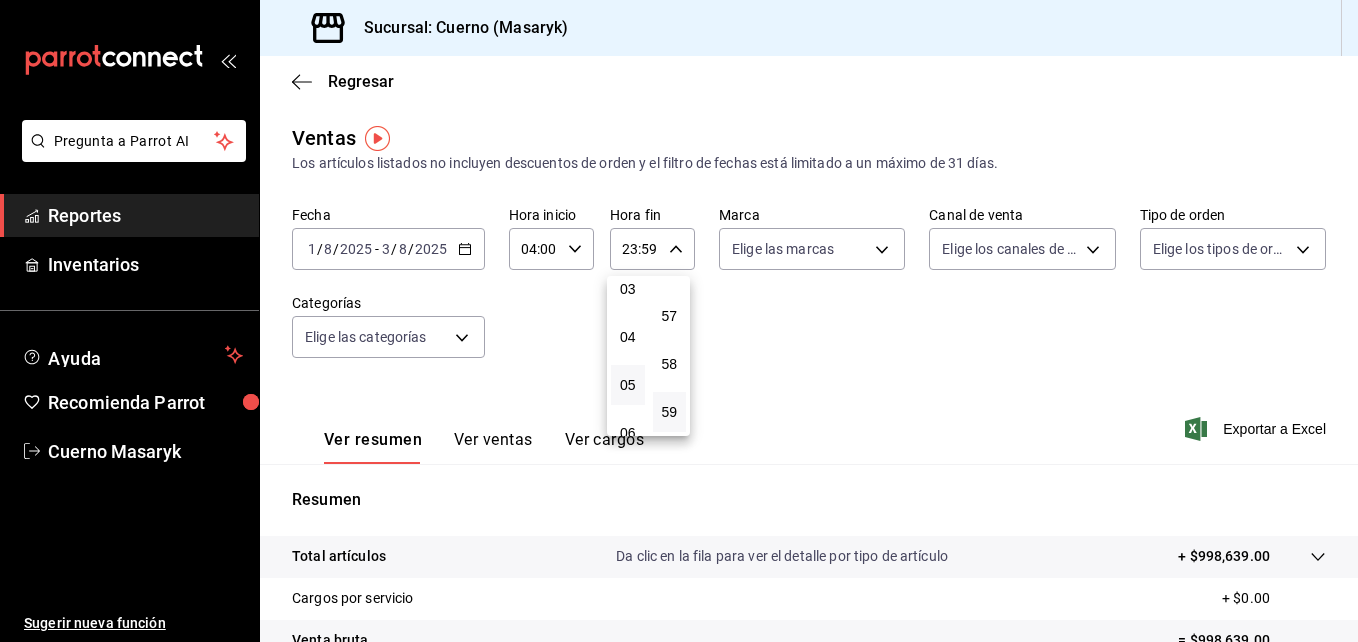 click on "05" at bounding box center [628, 385] 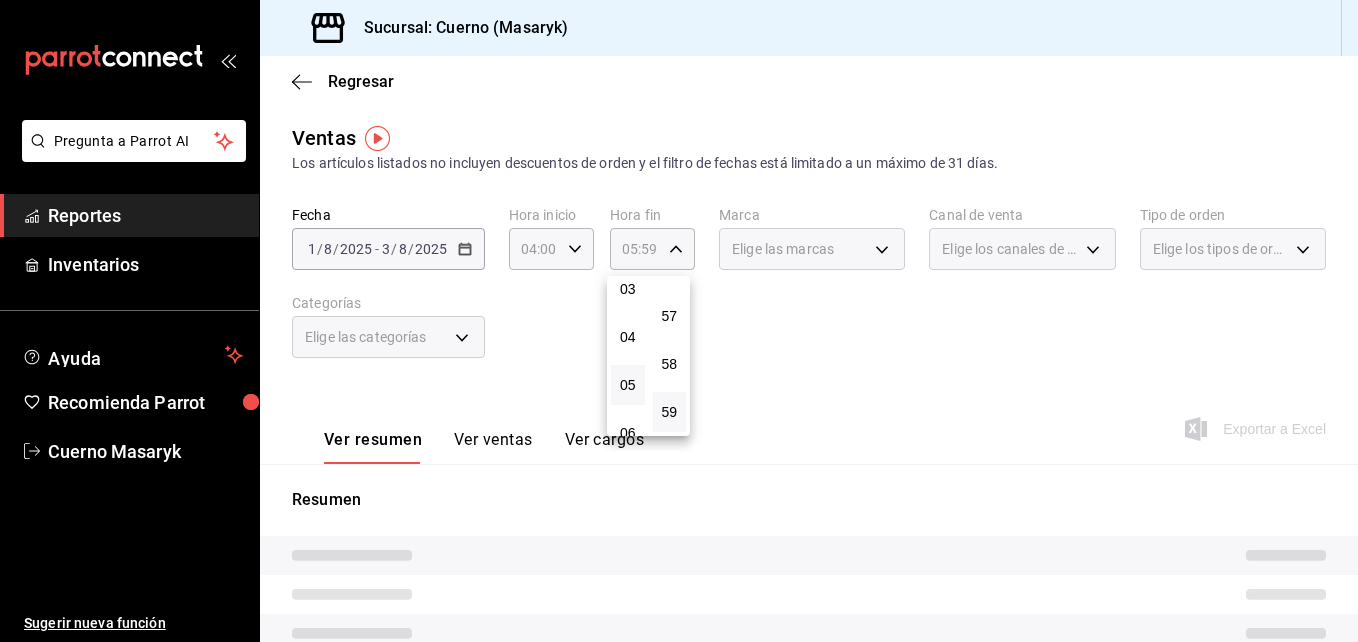 click at bounding box center (679, 321) 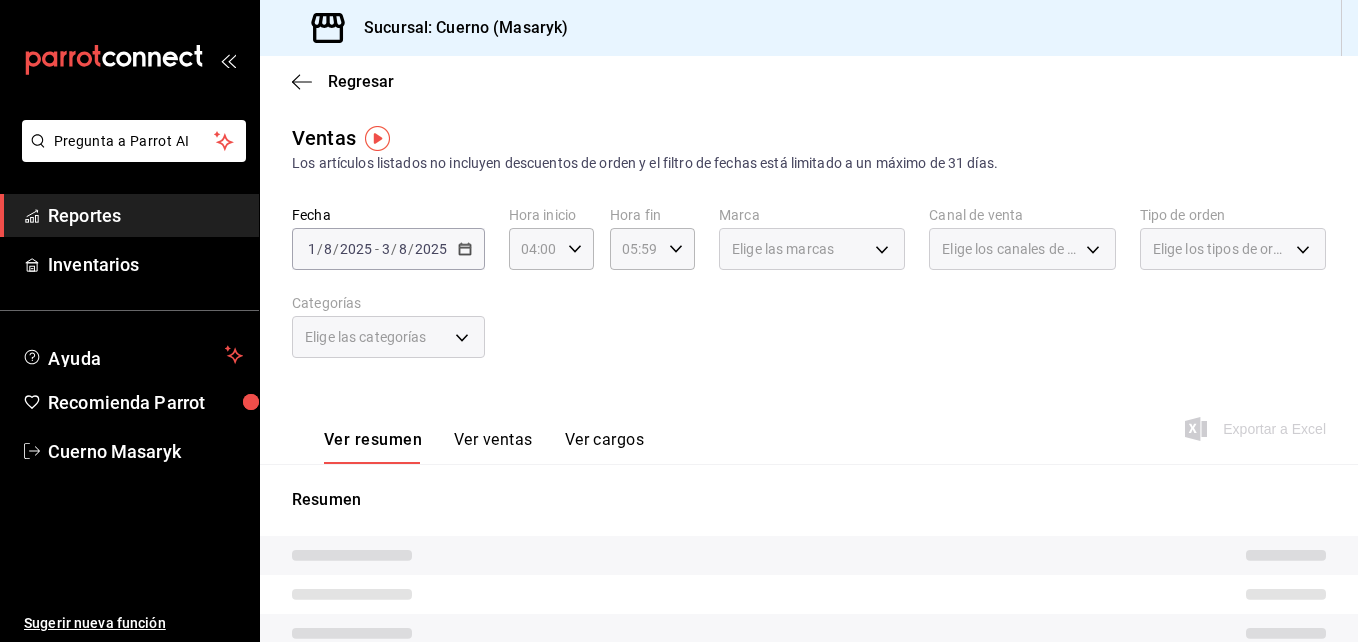 click on "Elige las marcas" at bounding box center [812, 249] 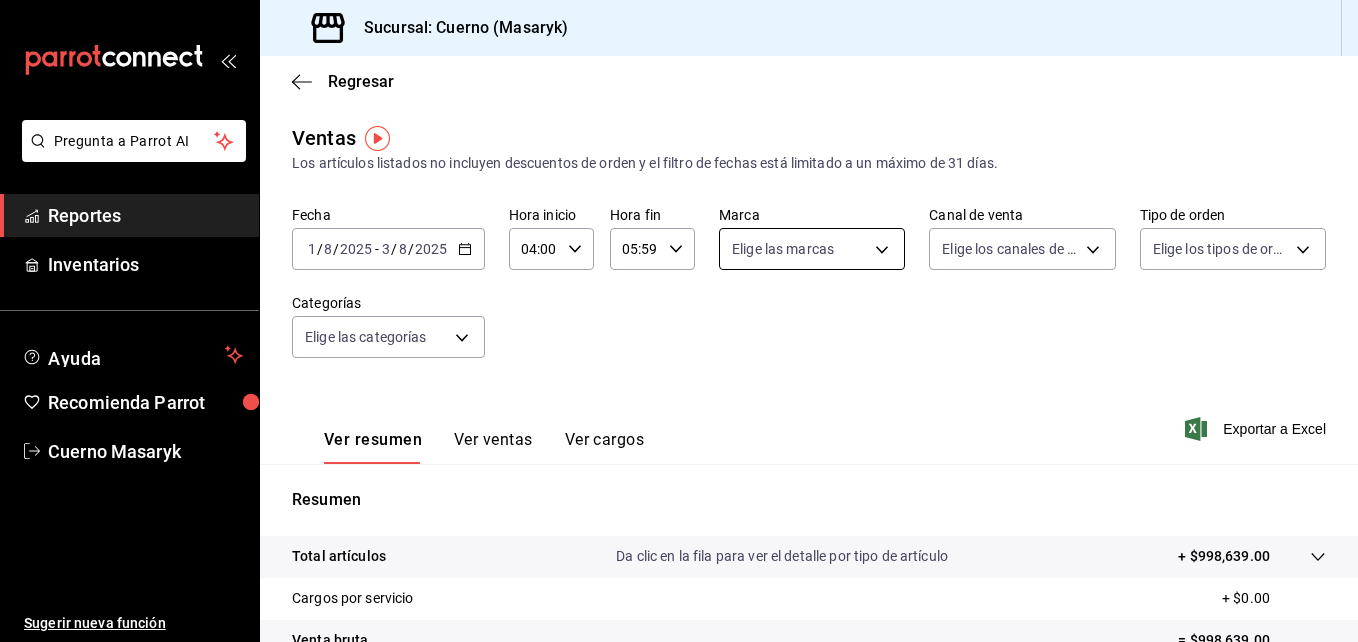 click on "Pregunta a Parrot AI Reportes   Inventarios   Ayuda Recomienda Parrot   Cuerno Masaryk   Sugerir nueva función   Sucursal: Cuerno ([CITY]) Regresar Ventas Los artículos listados no incluyen descuentos de orden y el filtro de fechas está limitado a un máximo de 31 días. Fecha [DATE] [DATE] - [DATE] [DATE] Hora inicio [TIME] Hora inicio Hora fin [TIME] Hora fin Marca Elige las marcas Canal de venta Elige los canales de venta Tipo de orden Elige los tipos de orden Categorías Elige las categorías Ver resumen Ver ventas Ver cargos Exportar a Excel Resumen Total artículos Da clic en la fila para ver el detalle por tipo de artículo + $998,639.00 Cargos por servicio + $0.00 Venta bruta = $998,639.00 Descuentos totales - $11,146.60 Certificados de regalo - $2,442.00 Venta total = $985,050.40 Impuestos - $135,869.02 Venta neta = $849,181.38 Pregunta a Parrot AI Reportes   Inventarios   Ayuda Recomienda Parrot   Cuerno Masaryk   Sugerir nueva función   Ver video tutorial Ir a video" at bounding box center [679, 321] 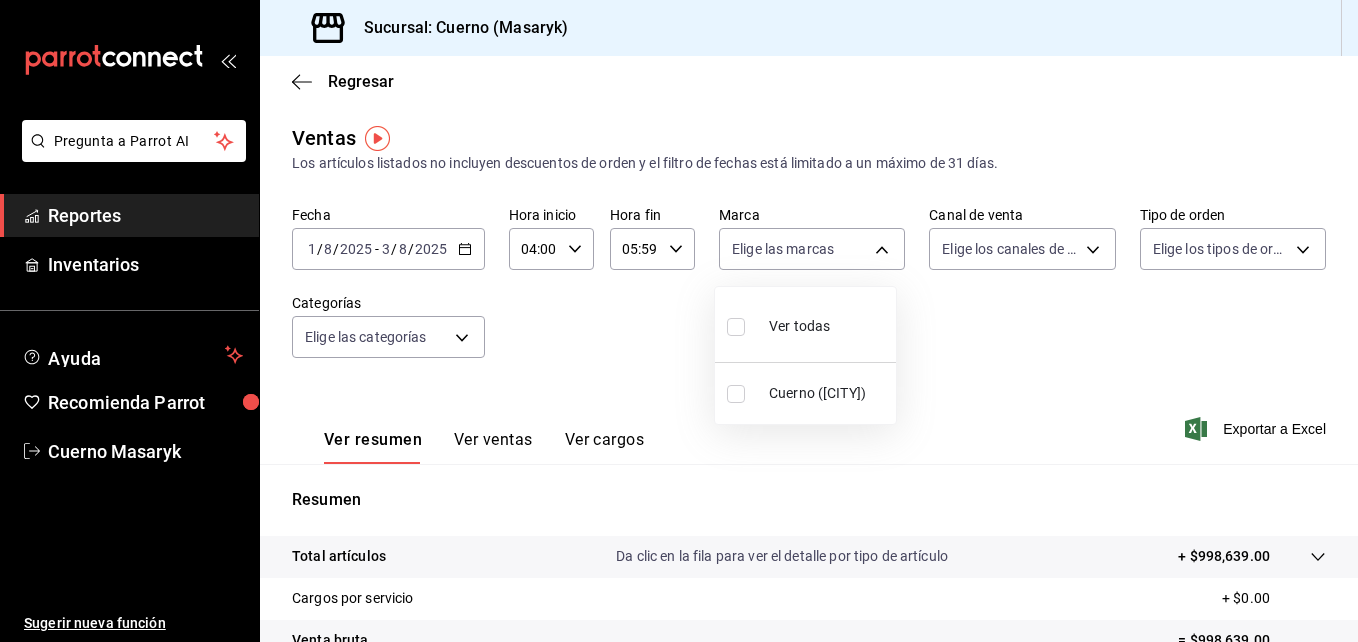 click on "Cuerno ([CITY])" at bounding box center (805, 393) 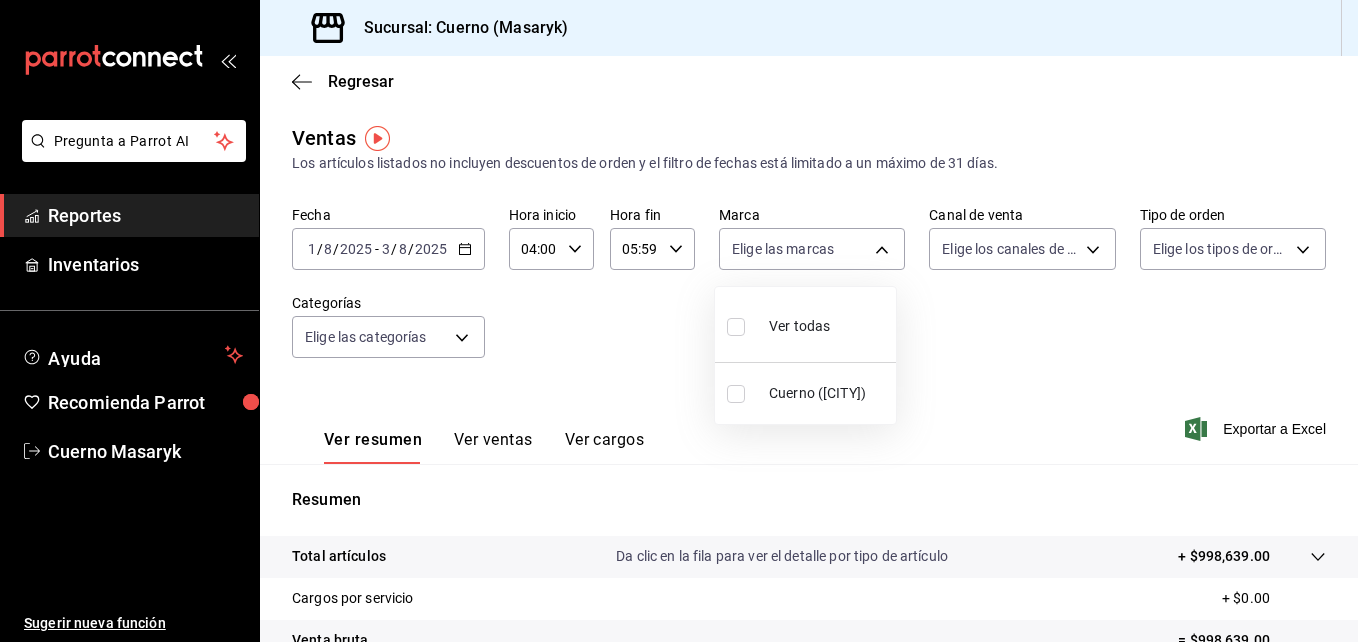 type on "4ea0d660-02b3-4785-bb88-48b5ef6e196c" 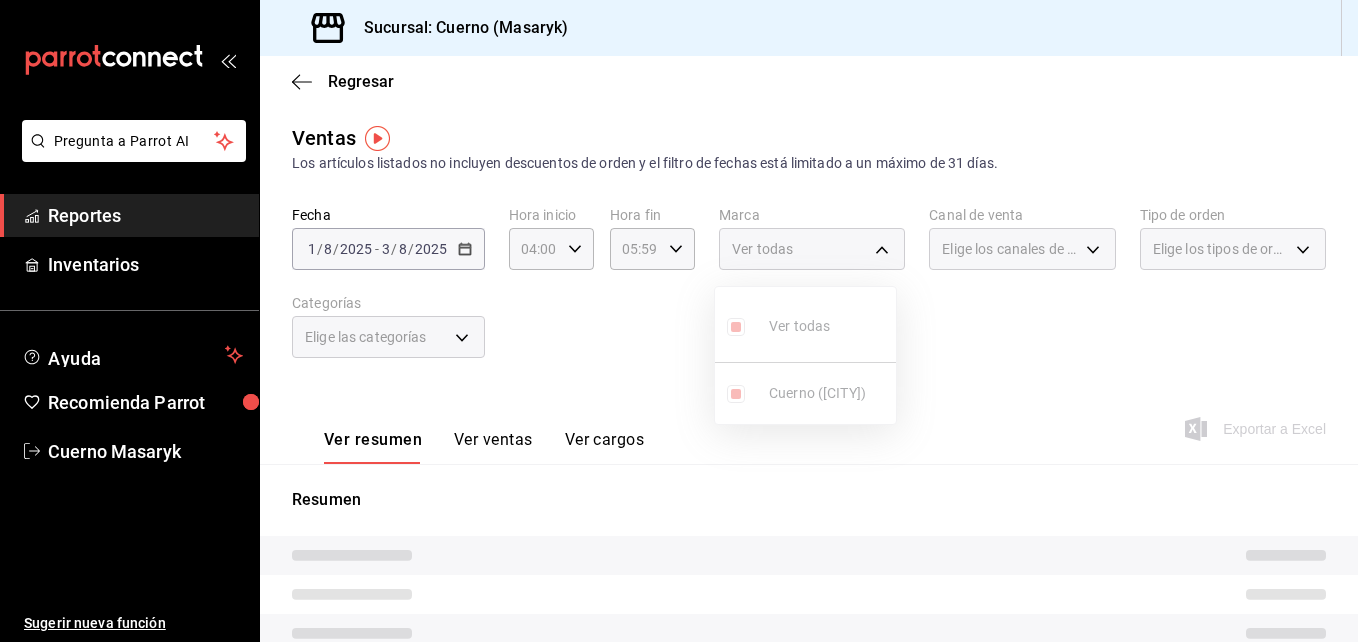 click at bounding box center (679, 321) 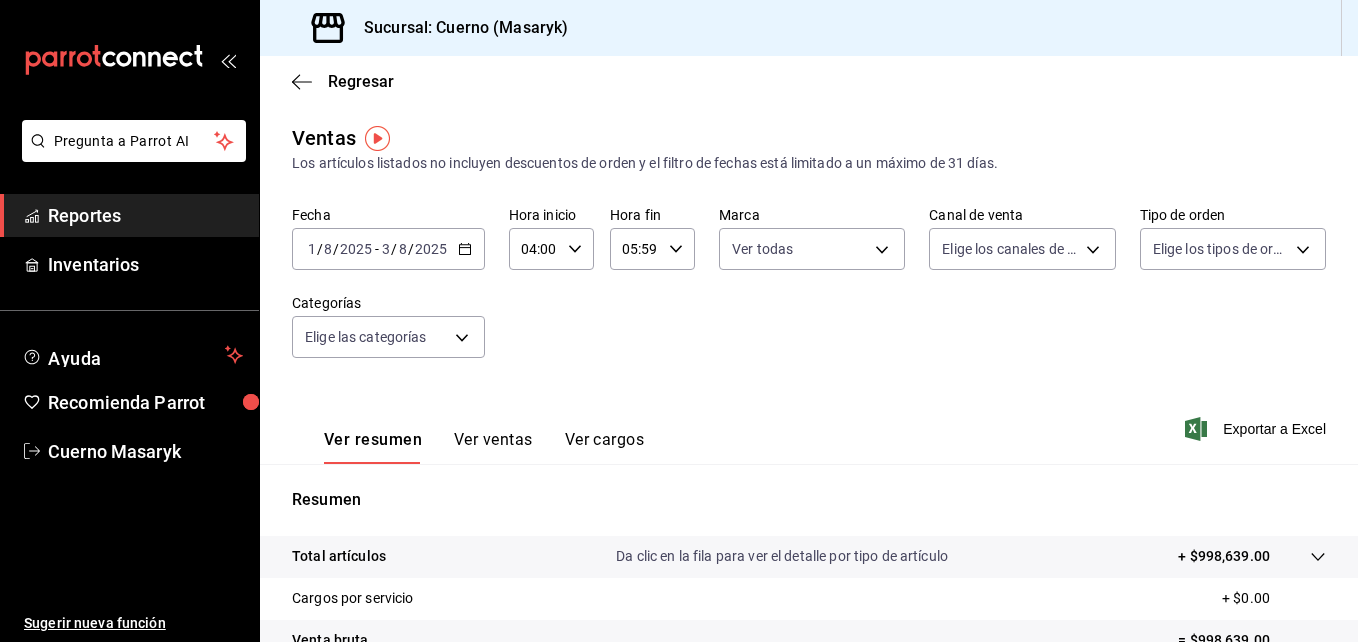 click on "Pregunta a Parrot AI Reportes   Inventarios   Ayuda Recomienda Parrot   Cuerno Masaryk   Sugerir nueva función   Sucursal: Cuerno ([CITY]) Regresar Ventas Los artículos listados no incluyen descuentos de orden y el filtro de fechas está limitado a un máximo de 31 días. Fecha [DATE] [DATE] - [DATE] [DATE] Hora inicio [TIME] Hora inicio Hora fin [TIME] Hora fin Marca Ver todas [UUID] Canal de venta Elige los canales de venta Tipo de orden Elige los tipos de orden Categorías Elige las categorías Ver resumen Ver ventas Ver cargos Exportar a Excel Resumen Total artículos Da clic en la fila para ver el detalle por tipo de artículo + $998,639.00 Cargos por servicio + $0.00 Venta bruta = $998,639.00 Descuentos totales - $11,146.60 Certificados de regalo - $2,442.00 Venta total = $985,050.40 Impuestos - $135,869.02 Venta neta = $849,181.38 Pregunta a Parrot AI Reportes   Inventarios   Ayuda Recomienda Parrot   Cuerno Masaryk   Sugerir nueva función" at bounding box center (679, 321) 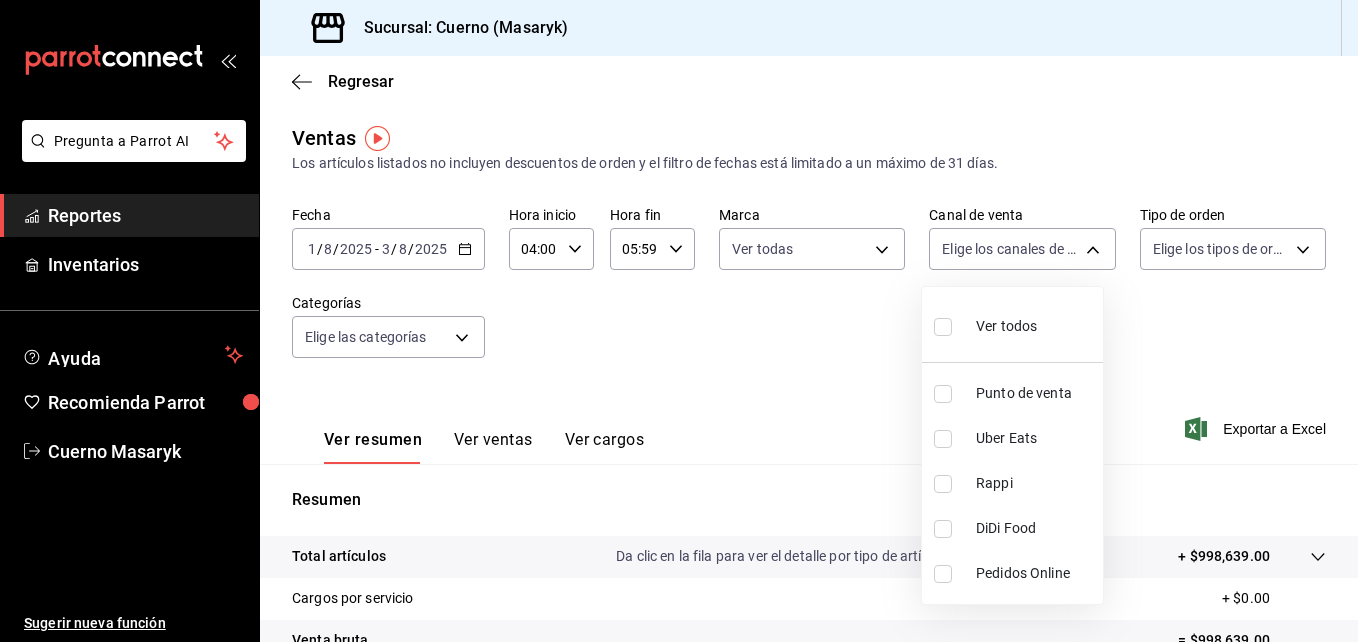 click at bounding box center [943, 327] 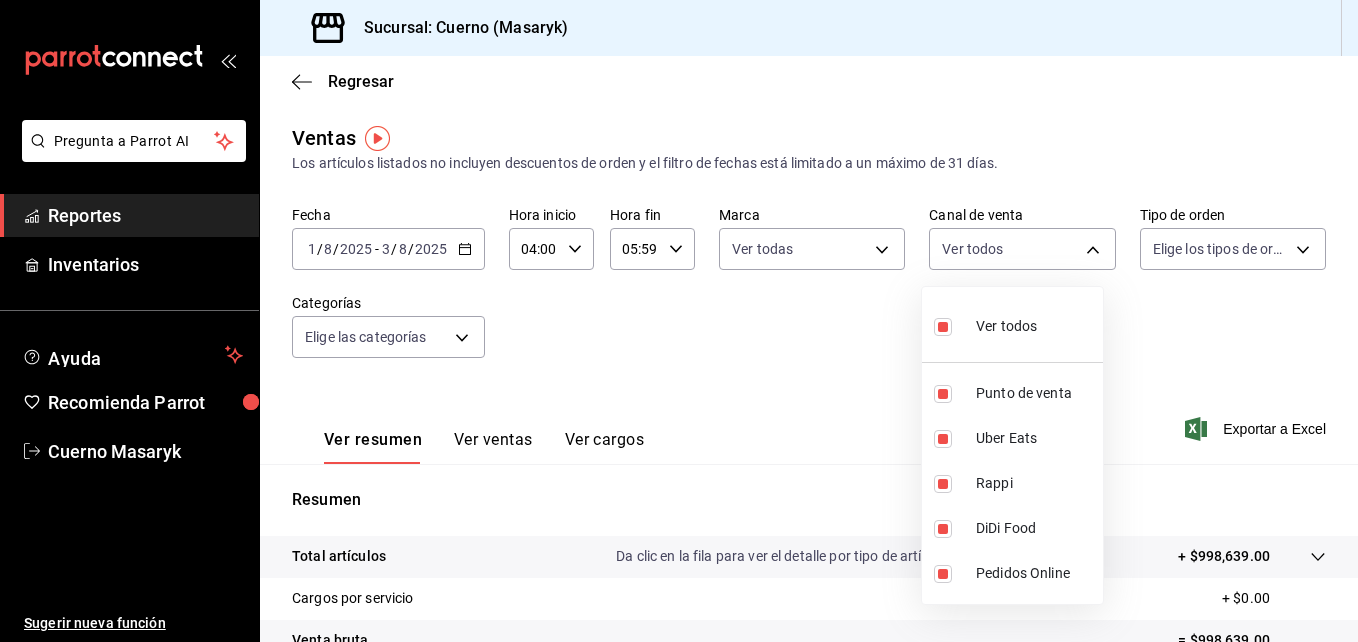 click at bounding box center (679, 321) 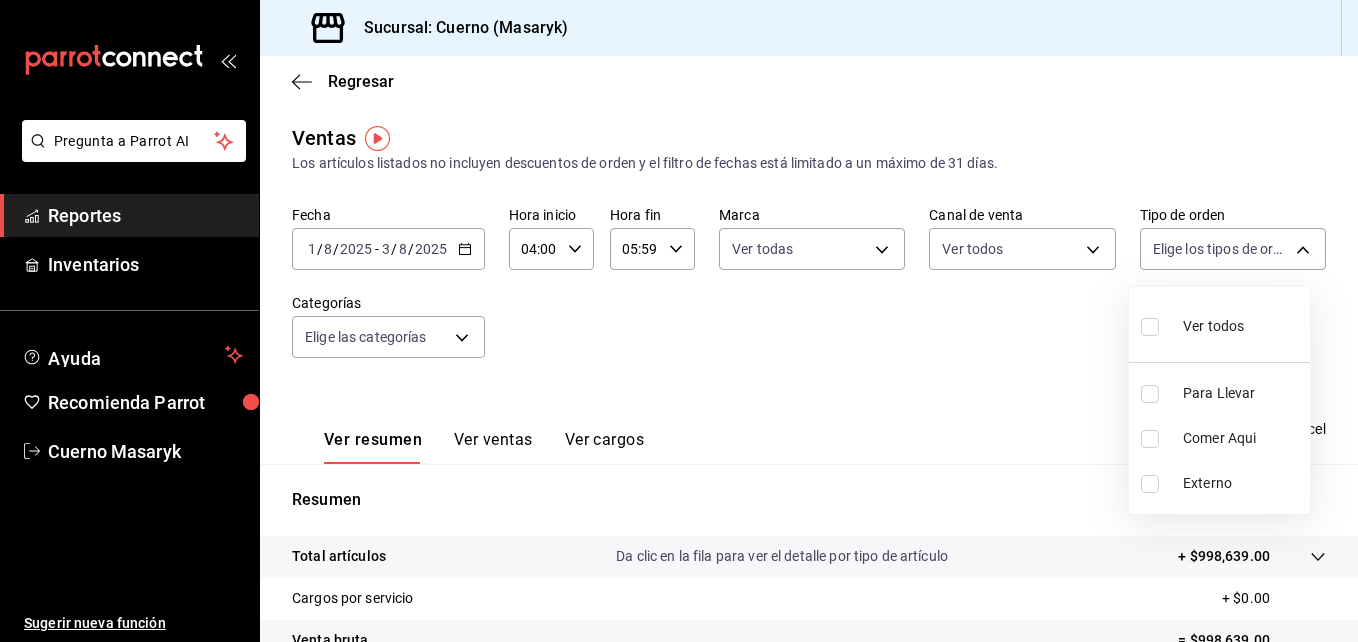 click on "Pregunta a Parrot AI Reportes   Inventarios   Ayuda Recomienda Parrot   Cuerno Masaryk   Sugerir nueva función   Sucursal: Cuerno ([CITY]) Regresar Ventas Los artículos listados no incluyen descuentos de orden y el filtro de fechas está limitado a un máximo de 31 días. Fecha [DATE] [DATE] - [DATE] [DATE] Hora inicio [TIME] Hora inicio Hora fin [TIME] Hora fin Marca Ver todas [UUID] Canal de venta Ver todos PARROT,UBER_EATS,RAPPI,DIDI_FOOD,ONLINE Tipo de orden Elige los tipos de orden Categorías Elige las categorías Ver resumen Ver ventas Ver cargos Exportar a Excel Resumen Total artículos Da clic en la fila para ver el detalle por tipo de artículo + $998,639.00 Cargos por servicio + $0.00 Venta bruta = $998,639.00 Descuentos totales - $11,146.60 Certificados de regalo - $2,442.00 Venta total = $985,050.40 Impuestos - $135,869.02 Venta neta = $849,181.38 Pregunta a Parrot AI Reportes   Inventarios   Ayuda Recomienda Parrot   Cuerno Masaryk     Ver todas" at bounding box center (679, 321) 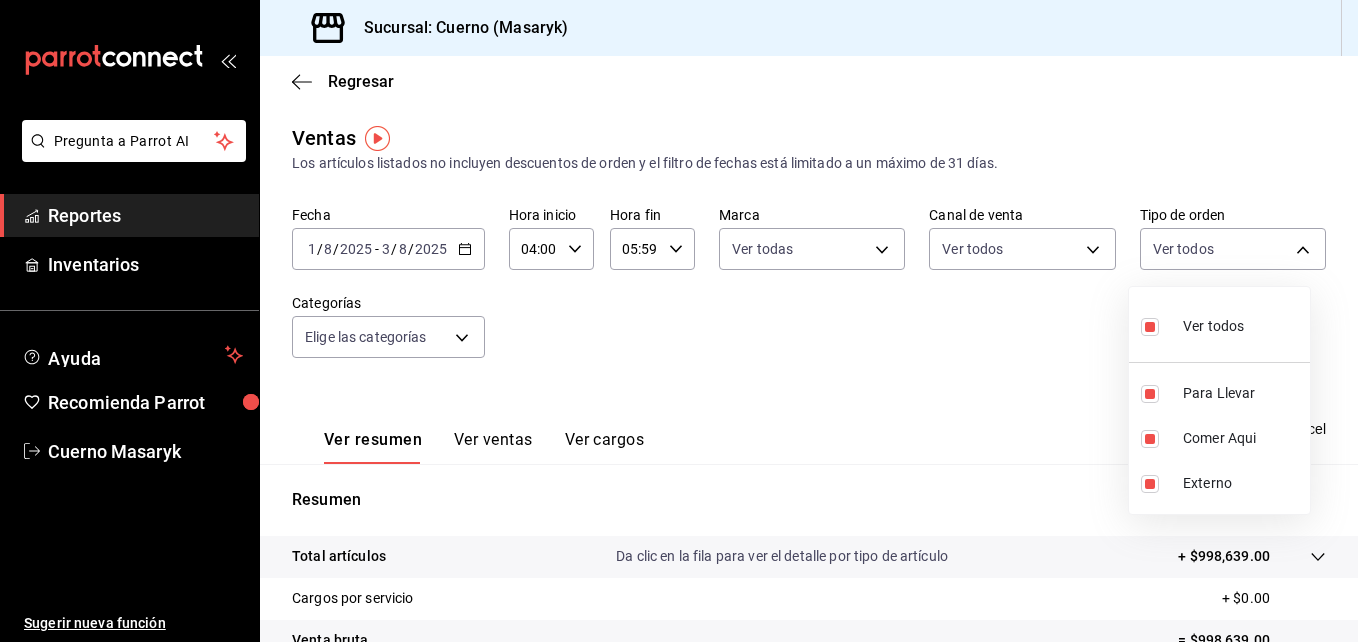 click at bounding box center [679, 321] 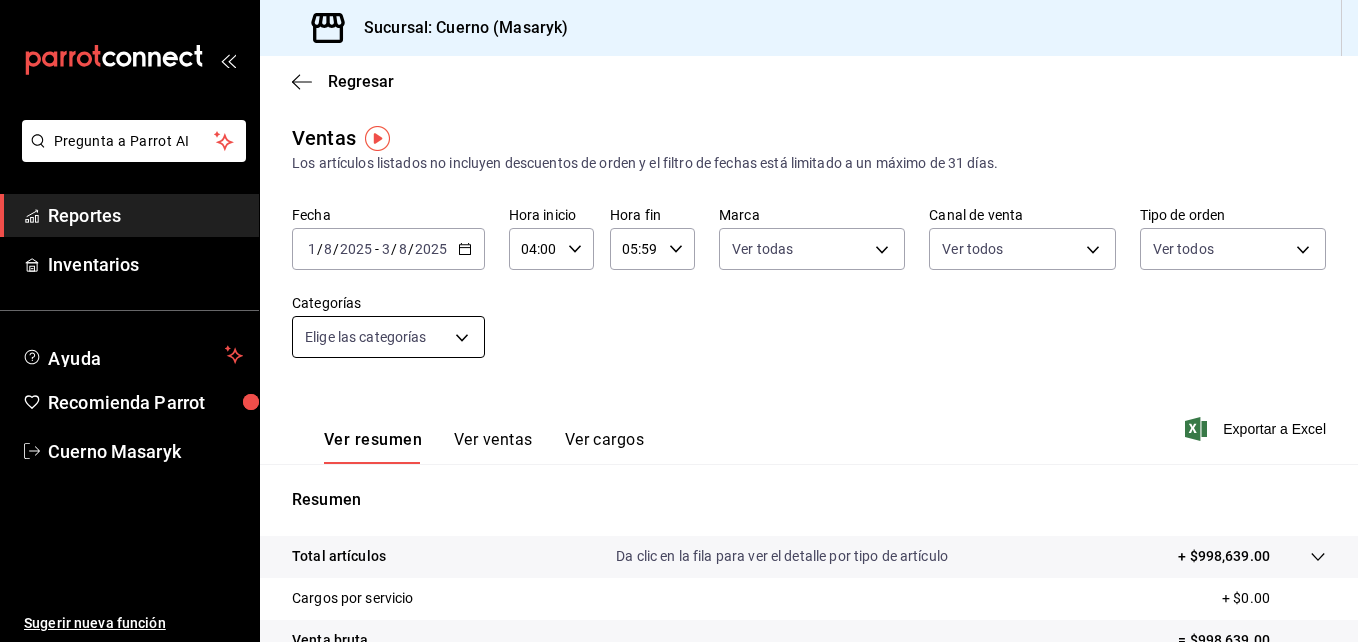 click on "Pregunta a Parrot AI Reportes   Inventarios   Ayuda Recomienda Parrot   Cuerno Masaryk   Sugerir nueva función   Sucursal: Cuerno ([CITY]) Regresar Ventas Los artículos listados no incluyen descuentos de orden y el filtro de fechas está limitado a un máximo de 31 días. Fecha [DATE] [DATE] - [DATE] [DATE] Hora inicio [TIME] Hora inicio Hora fin [TIME] Hora fin Marca Ver todas [UUID] Canal de venta Ver todos PARROT,UBER_EATS,RAPPI,DIDI_FOOD,ONLINE Tipo de orden Ver todos [UUID],[UUID],EXTERNAL Categorías Elige las categorías Ver resumen Ver ventas Ver cargos Exportar a Excel Resumen Total artículos Da clic en la fila para ver el detalle por tipo de artículo + $998,639.00 Cargos por servicio + $0.00 Venta bruta = $998,639.00 Descuentos totales - $11,146.60 Certificados de regalo - $2,442.00 Venta total = $985,050.40 Impuestos - $135,869.02 Venta neta = $849,181.38 Pregunta a Parrot AI Reportes" at bounding box center (679, 321) 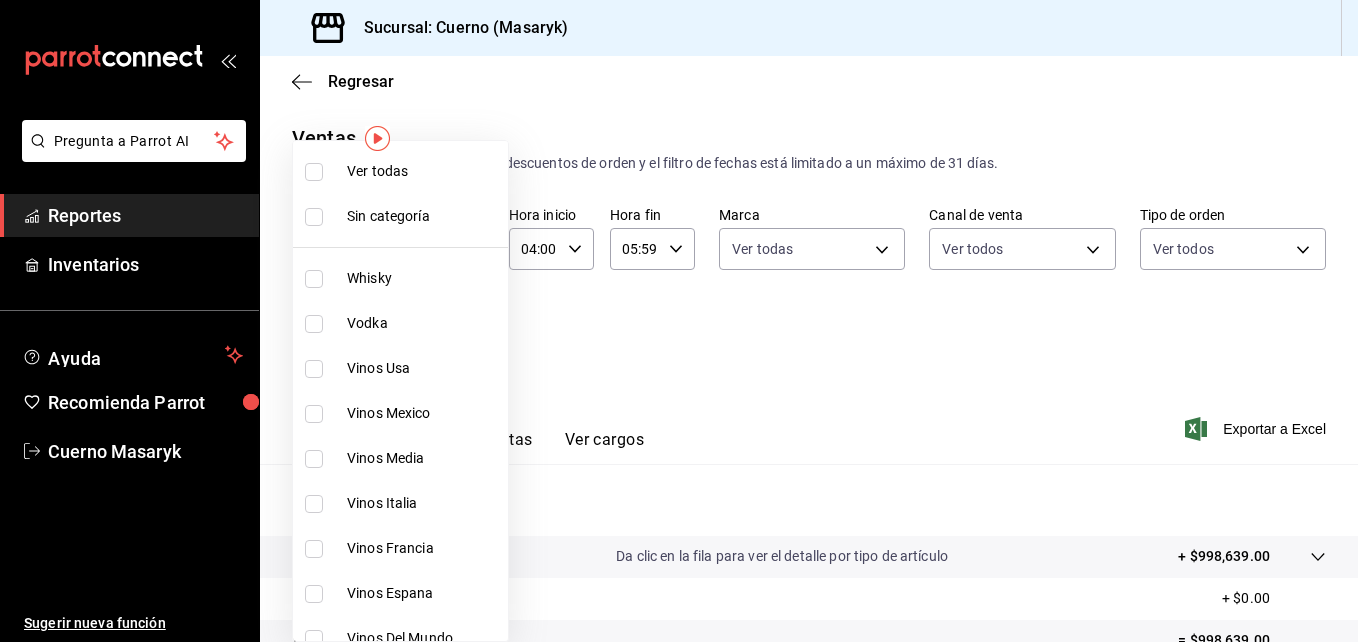 click at bounding box center (314, 172) 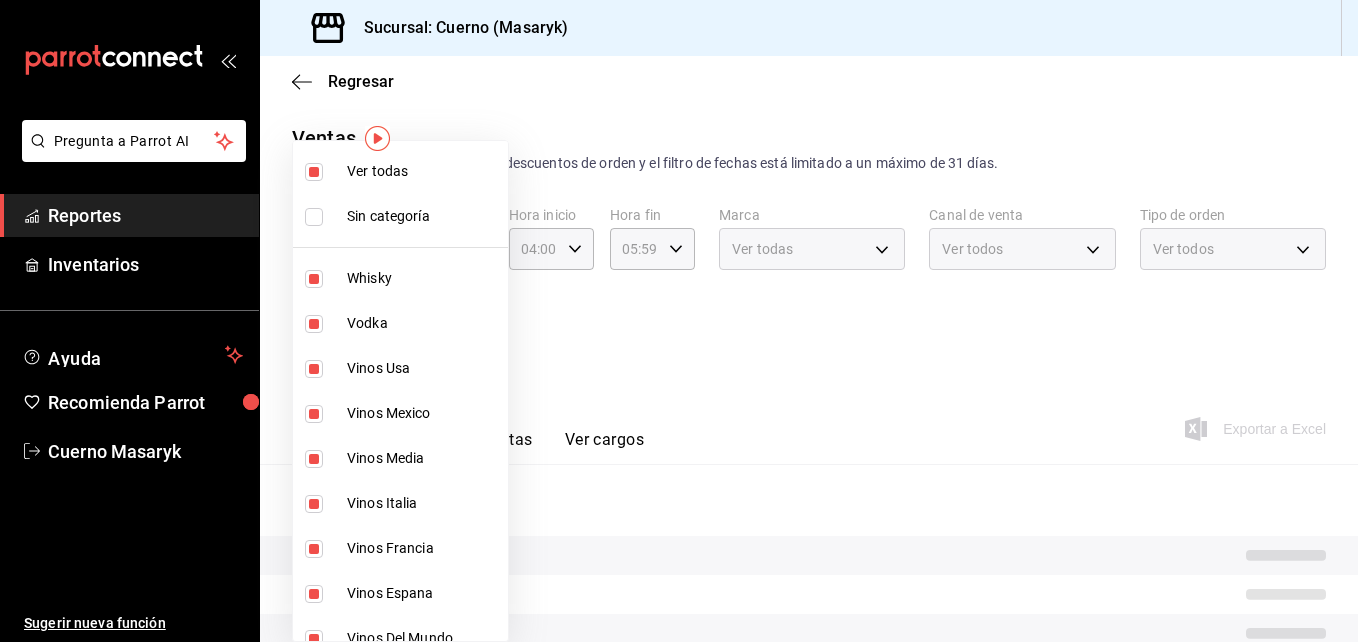 click on "Sin categoría" at bounding box center [400, 216] 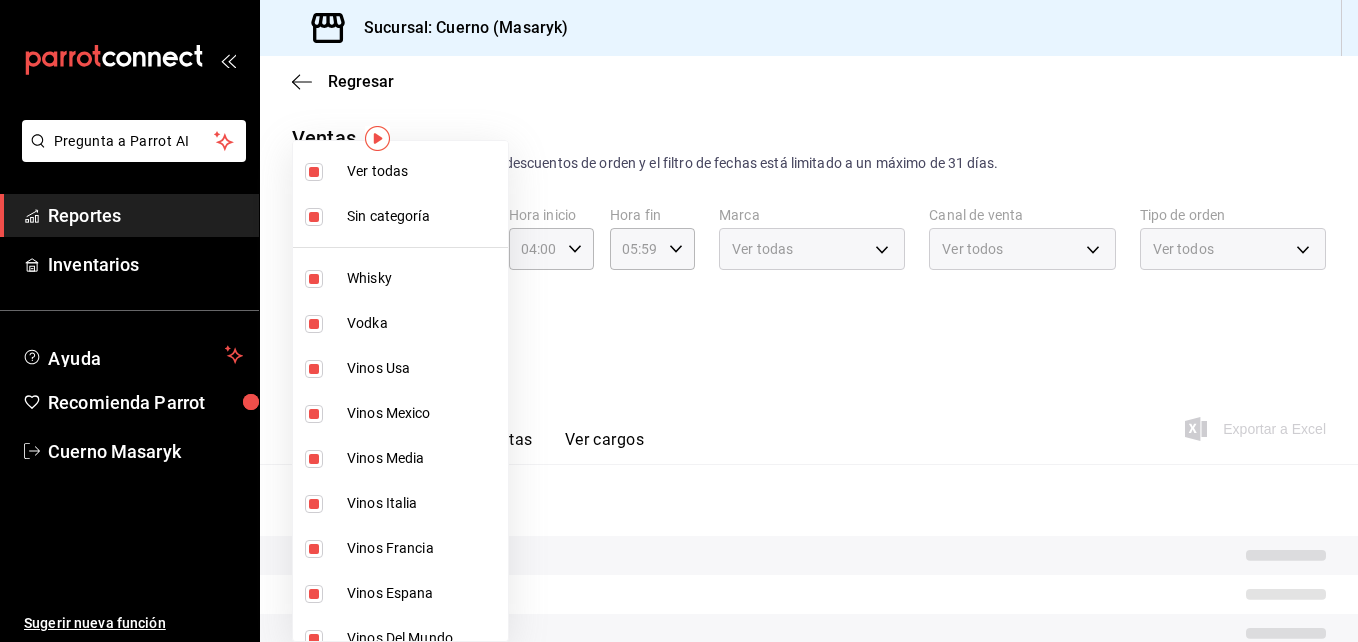 click at bounding box center [679, 321] 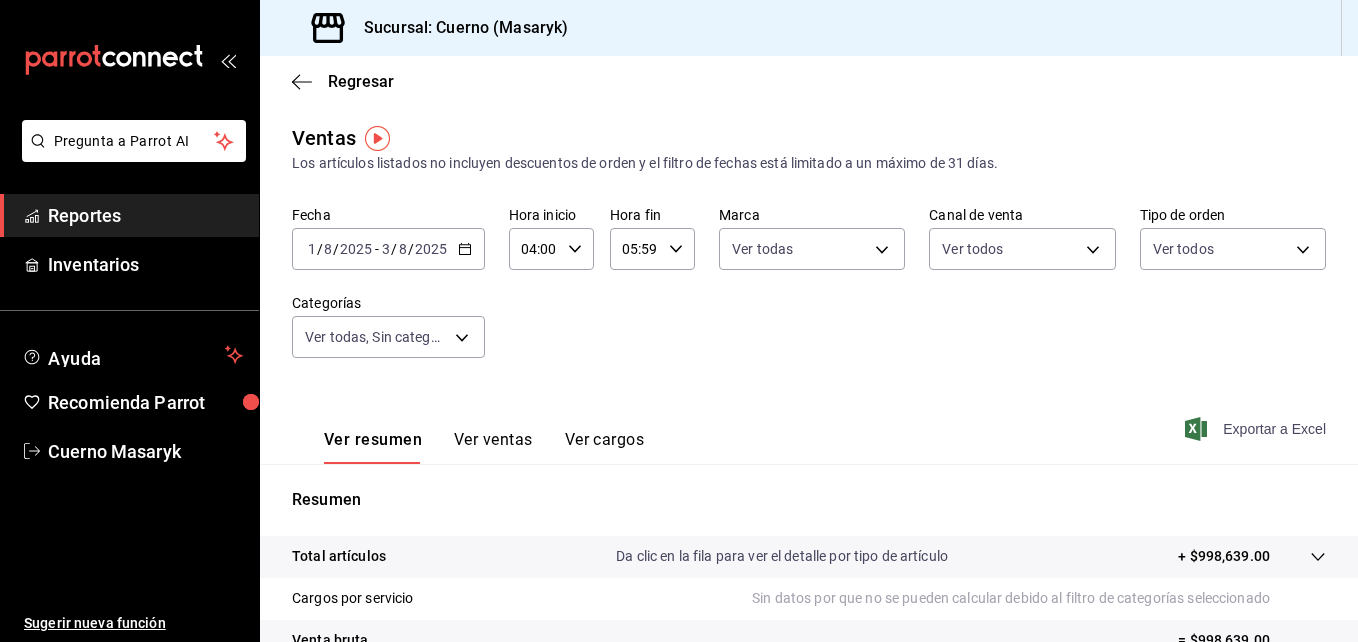 click on "Exportar a Excel" at bounding box center (1257, 429) 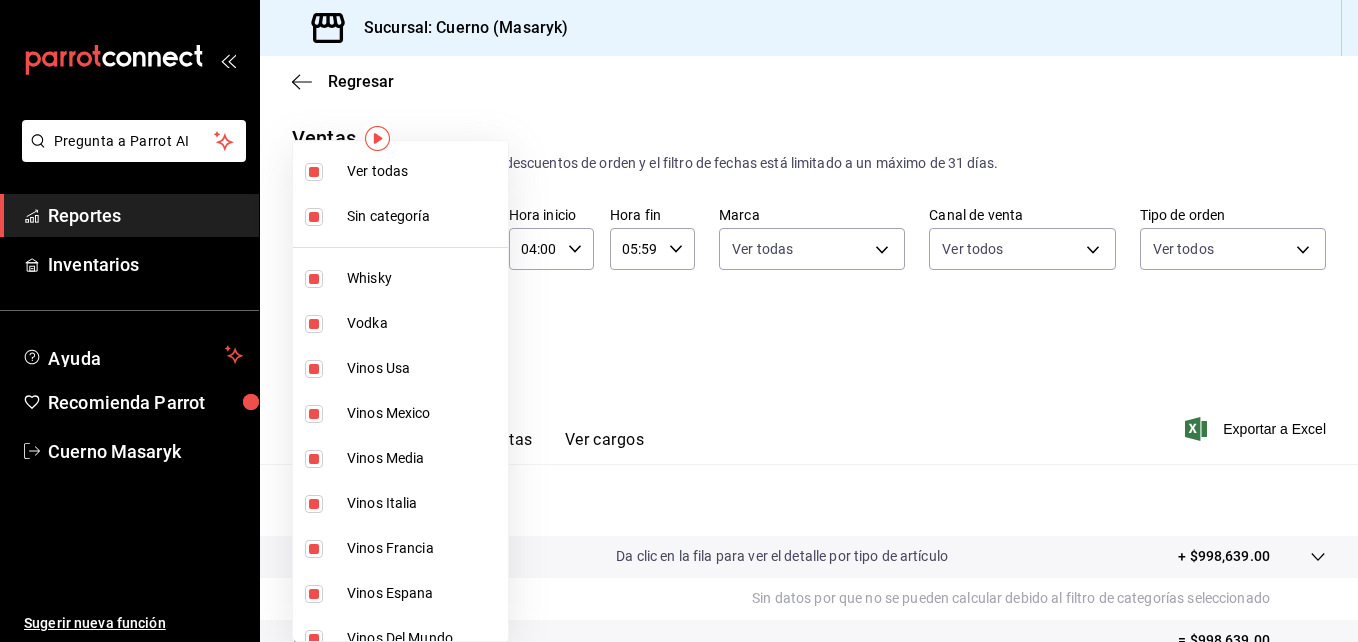 click on "Ver todas" at bounding box center [400, 171] 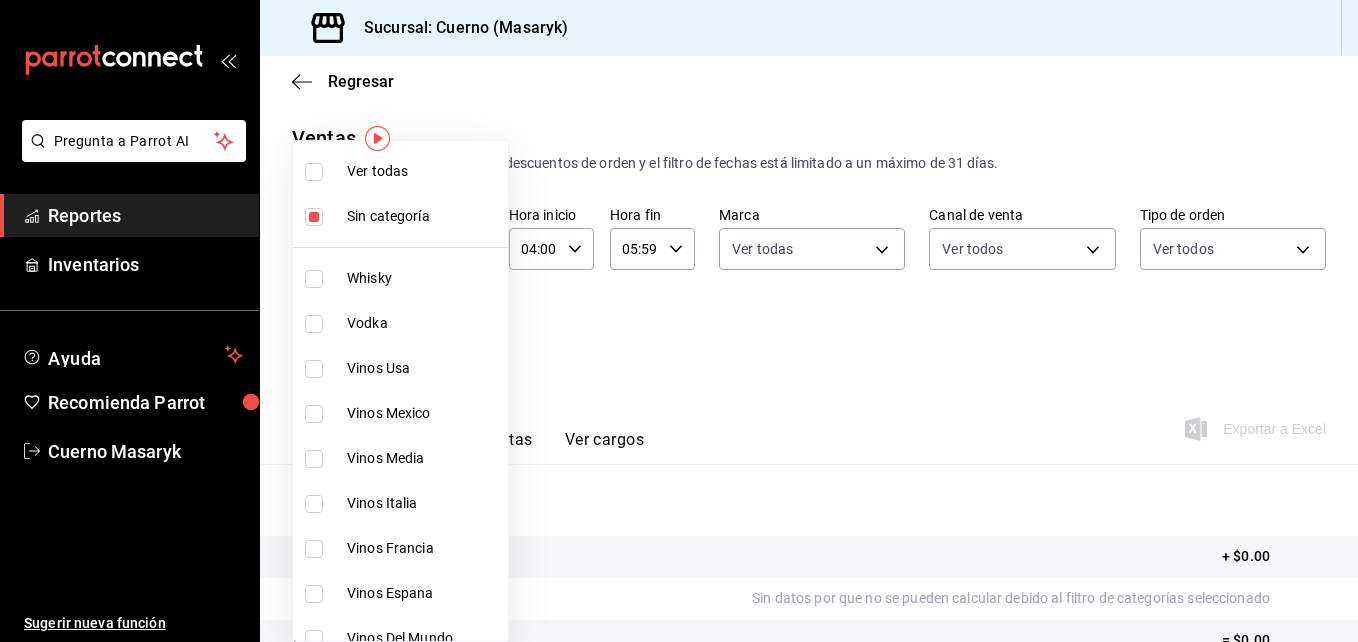 click at bounding box center [679, 321] 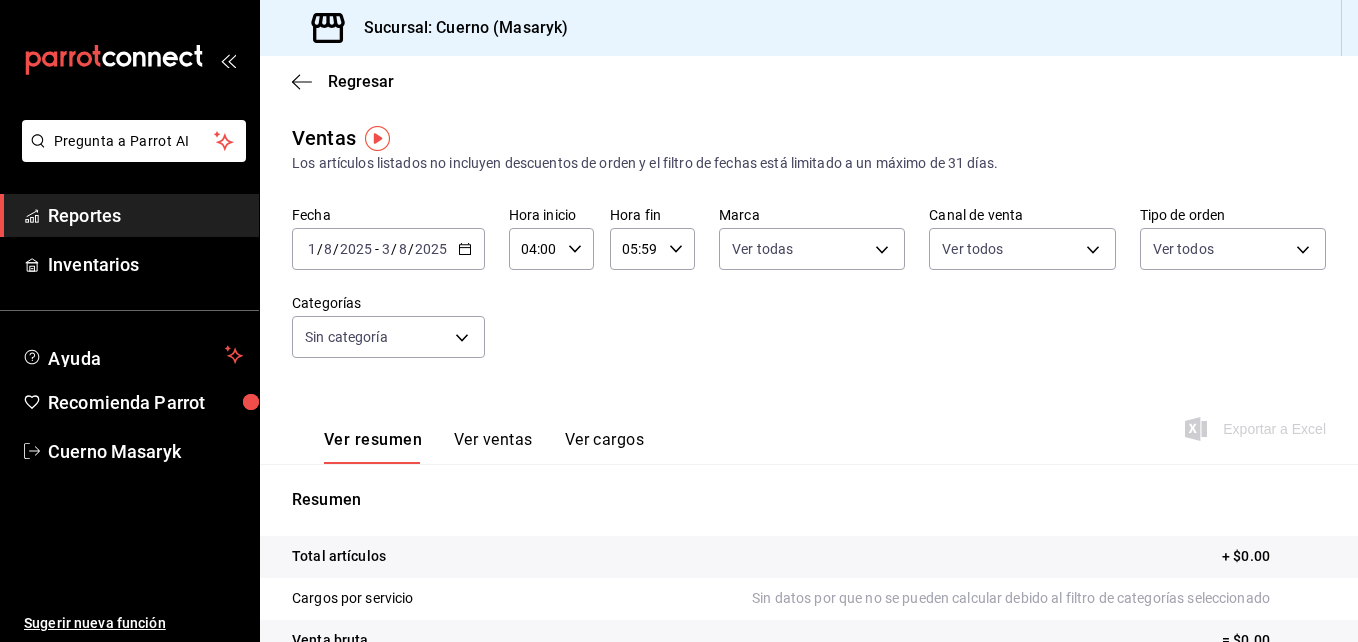 click on "Fecha [DATE] [DATE] - [DATE] [DATE] Hora inicio [TIME] Hora inicio Hora fin [TIME] Hora fin Marca Ver todas [UUID] Canal de venta Ver todos PARROT,UBER_EATS,RAPPI,DIDI_FOOD,ONLINE Tipo de orden Ver todos [UUID],[UUID],EXTERNAL Categorías Sin categoría" at bounding box center [809, 294] 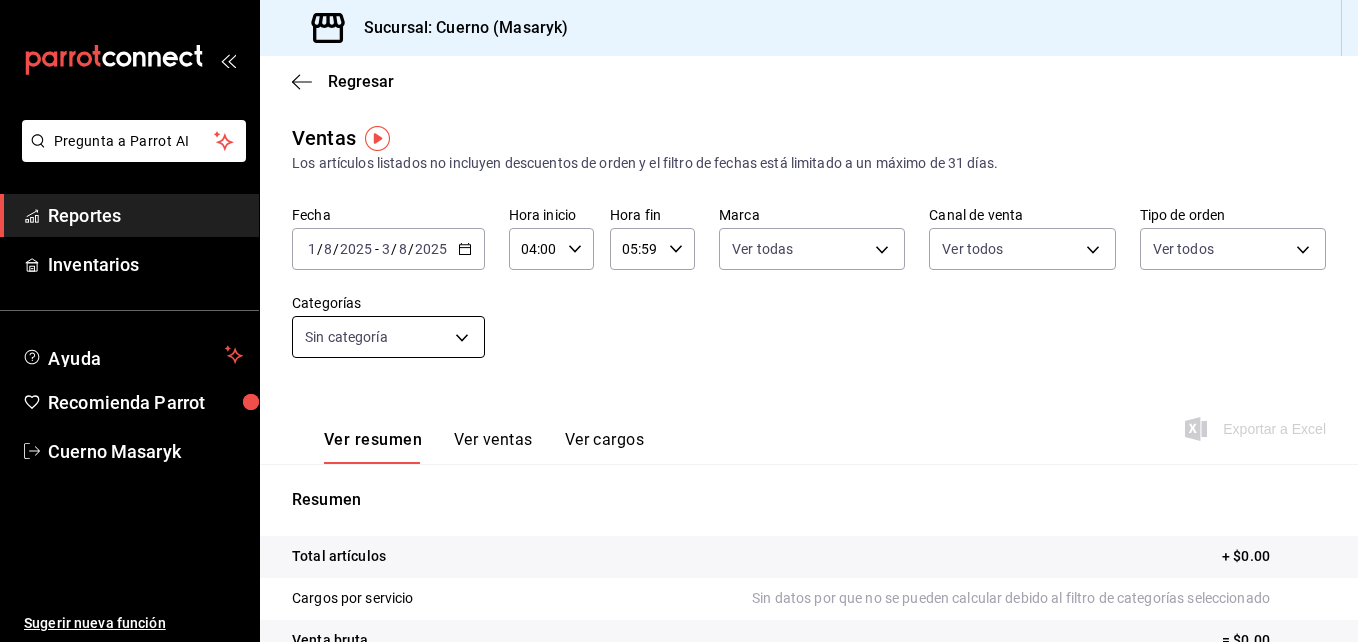 click on "Pregunta a Parrot AI Reportes   Inventarios   Ayuda Recomienda Parrot   Cuerno Masaryk   Sugerir nueva función   Sucursal: Cuerno ([CITY]) Regresar Ventas Los artículos listados no incluyen descuentos de orden y el filtro de fechas está limitado a un máximo de 31 días. Fecha [DATE] [DATE] - [DATE] [DATE] Hora inicio [TIME] Hora inicio Hora fin [TIME] Hora fin Marca Ver todas [UUID] Canal de venta Ver todos PARROT,UBER_EATS,RAPPI,DIDI_FOOD,ONLINE Tipo de orden Ver todos [UUID],[UUID],EXTERNAL Categorías Sin categoría Ver resumen Ver ventas Ver cargos Exportar a Excel Resumen Total artículos + $0.00 Cargos por servicio  Sin datos por que no se pueden calcular debido al filtro de categorías seleccionado Venta bruta = $0.00 Descuentos totales  Sin datos por que no se pueden calcular debido al filtro de categorías seleccionado Certificados de regalo Venta total = $0.00 Impuestos - $0.00 Venta neta" at bounding box center (679, 321) 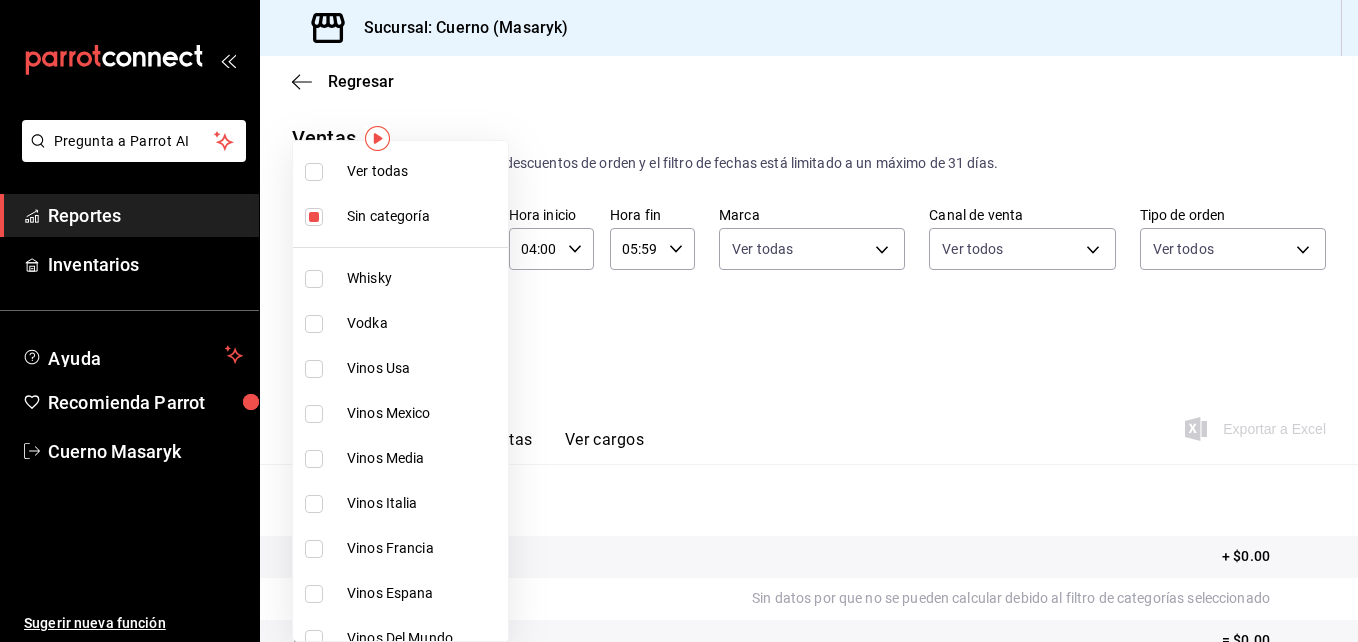 click on "Sin categoría" at bounding box center [423, 216] 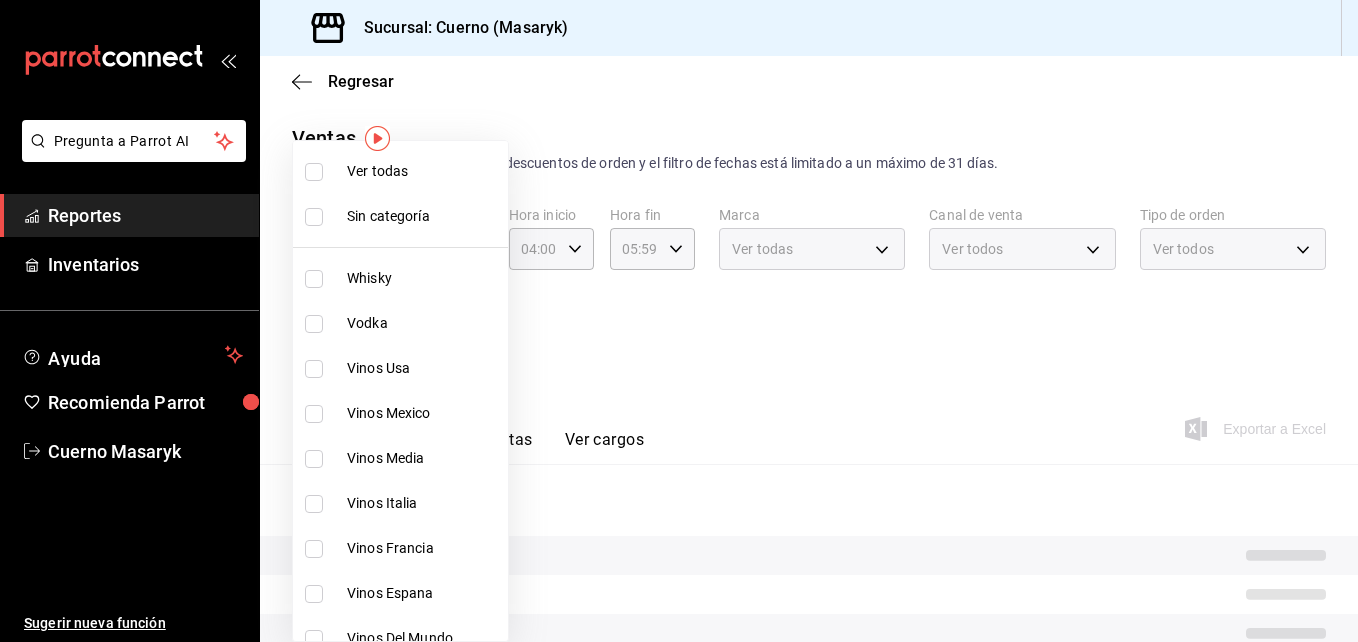 click at bounding box center [314, 172] 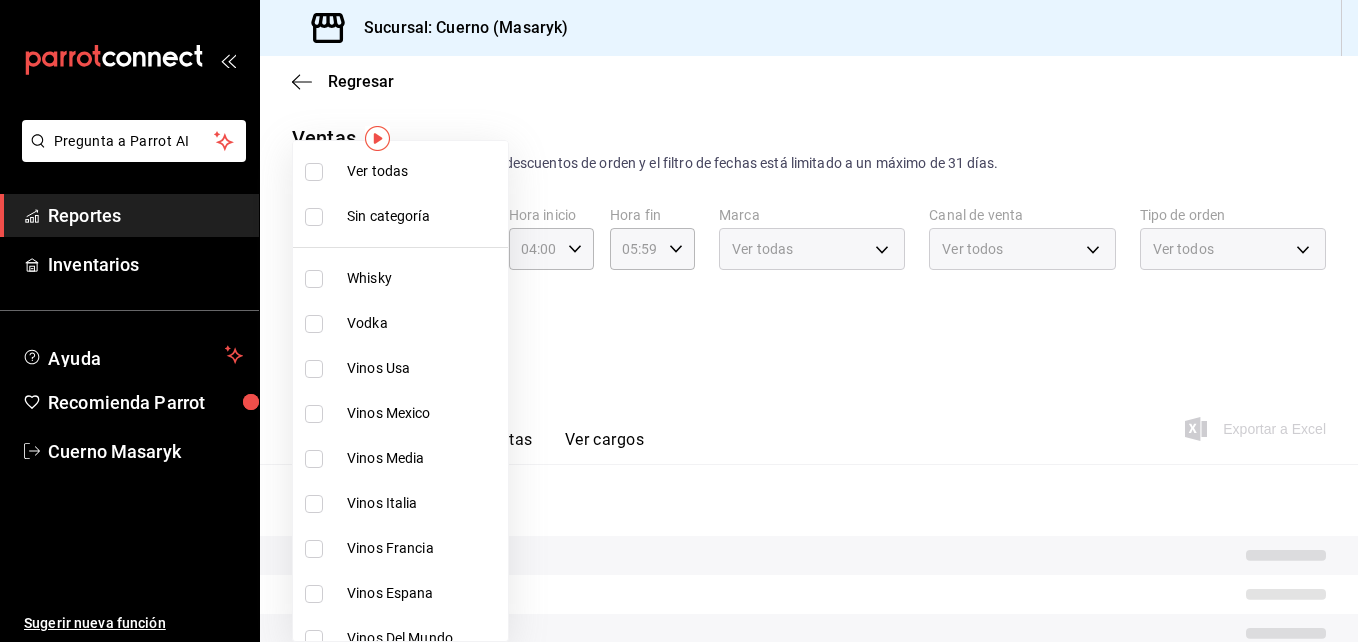 checkbox on "true" 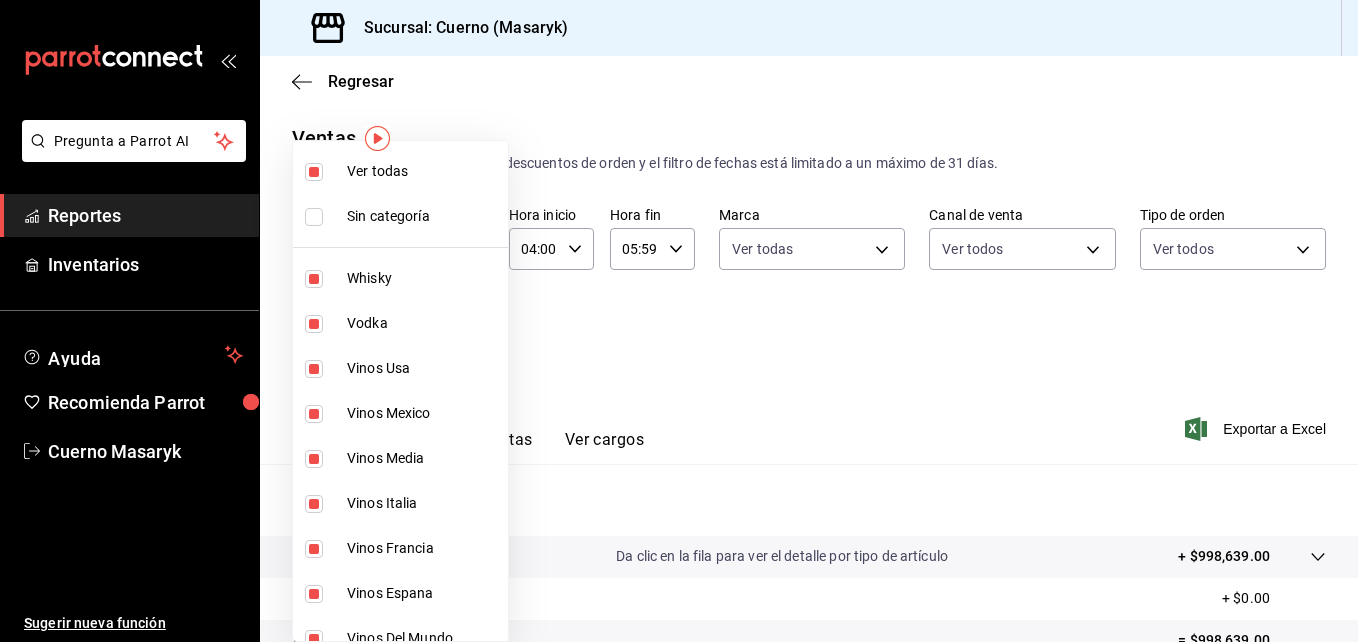 click at bounding box center [679, 321] 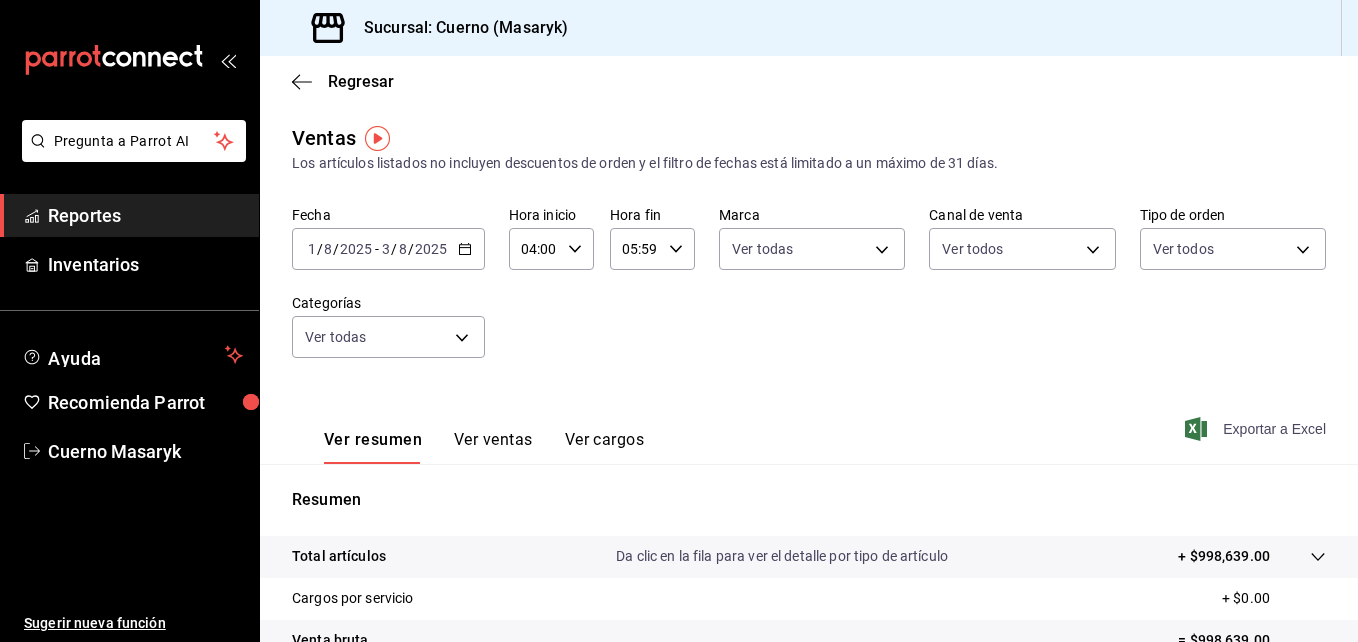 click on "Exportar a Excel" at bounding box center [1257, 429] 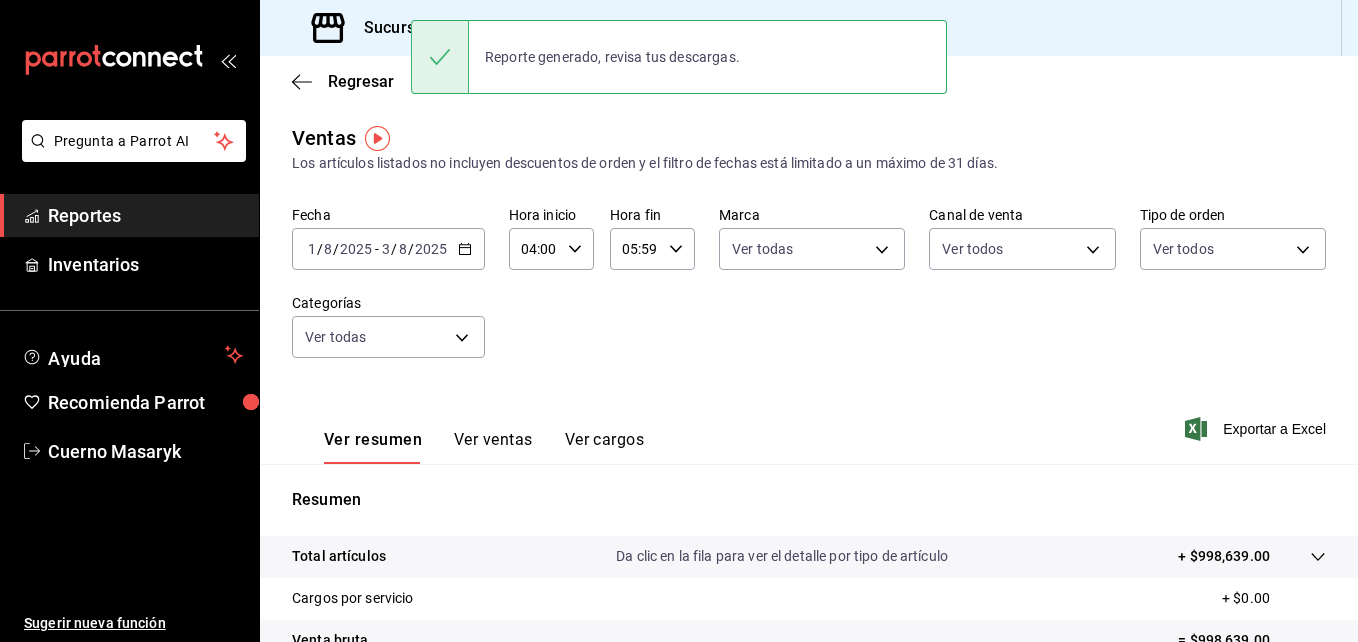 click on "Fecha [DATE] [DATE] - [DATE] [DATE] Hora inicio [TIME] Hora inicio Hora fin [TIME] Hora fin Marca Ver todas [UUID] Canal de venta Ver todos PARROT,UBER_EATS,RAPPI,DIDI_FOOD,ONLINE Tipo de orden Ver todos [UUID],[UUID],EXTERNAL Categorías Ver todas" at bounding box center [809, 294] 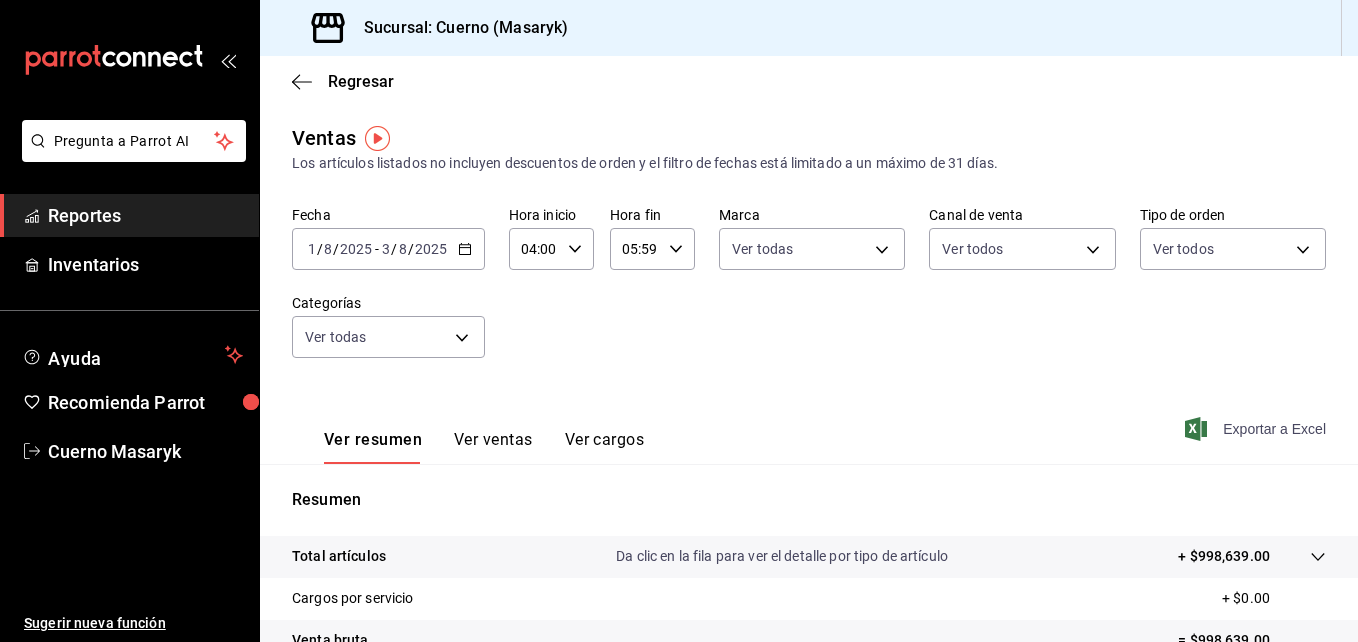 click on "Exportar a Excel" at bounding box center [1257, 429] 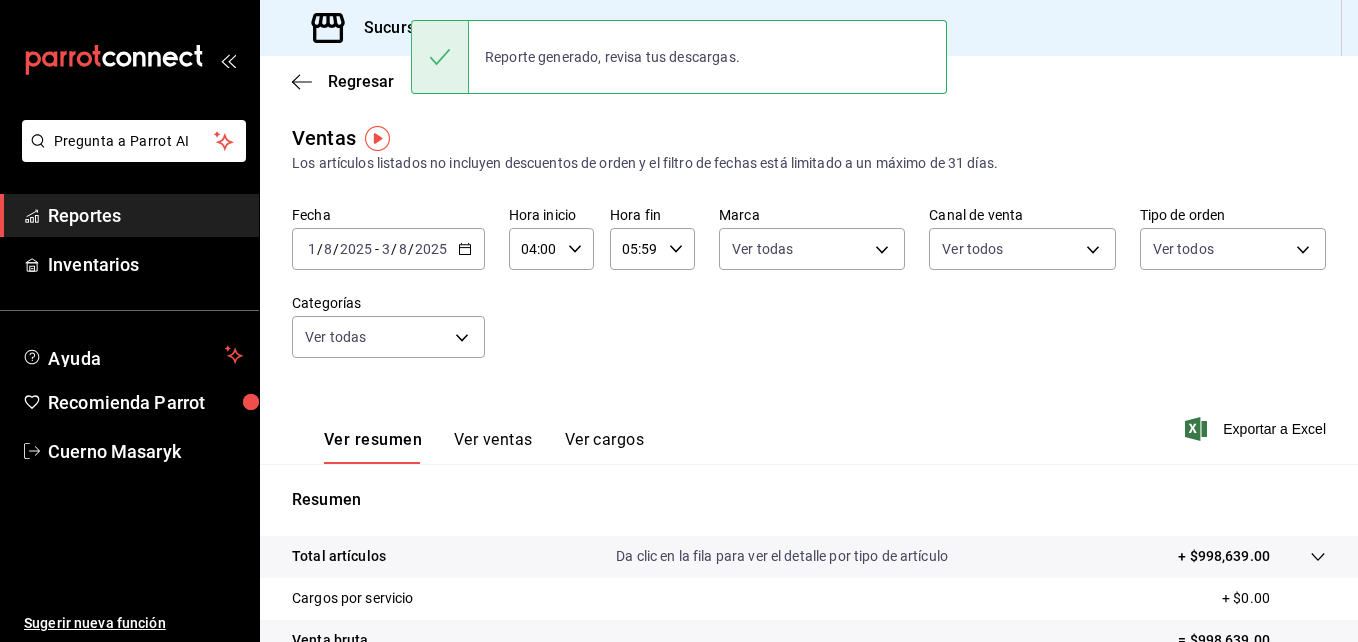 click on "Los artículos listados no incluyen descuentos de orden y el filtro de fechas está limitado a un máximo de 31 días." at bounding box center (809, 163) 